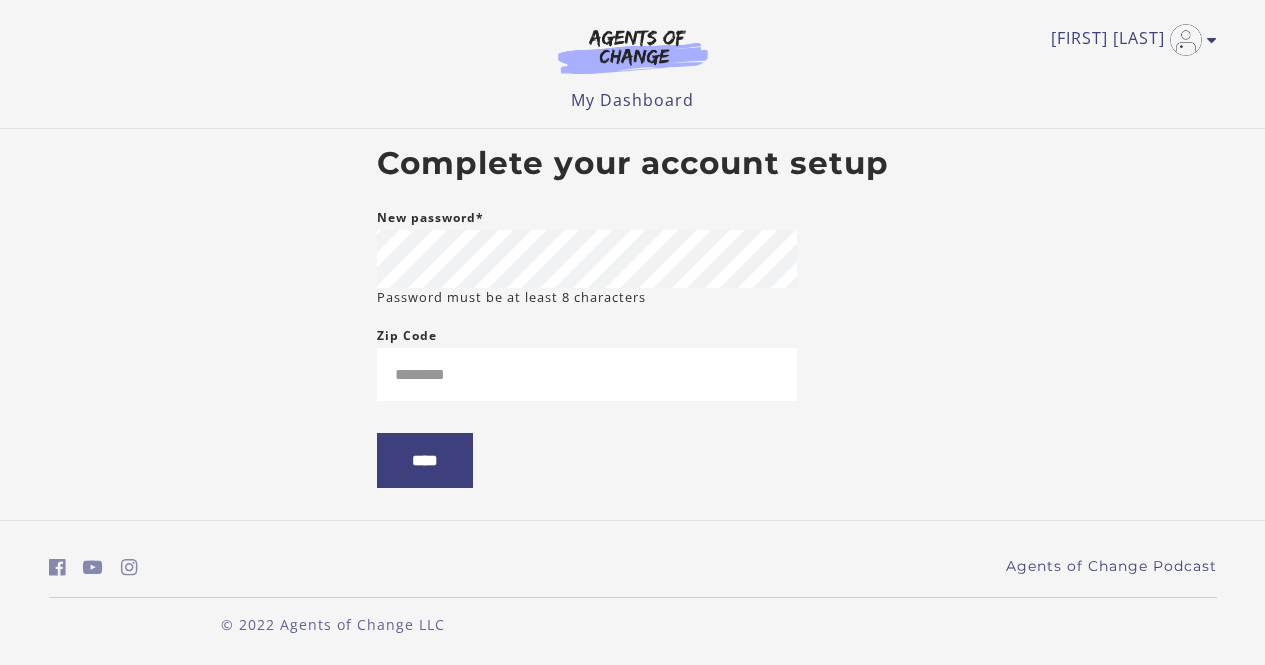 scroll, scrollTop: 0, scrollLeft: 0, axis: both 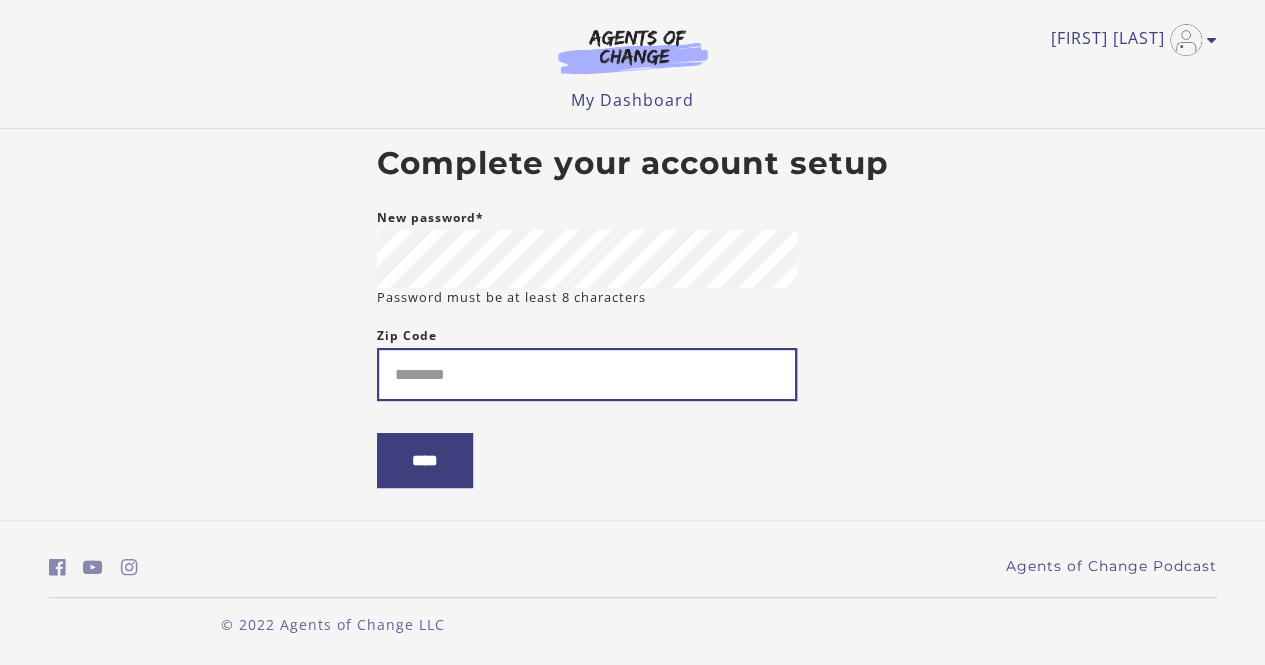 click on "Zip Code" at bounding box center [587, 374] 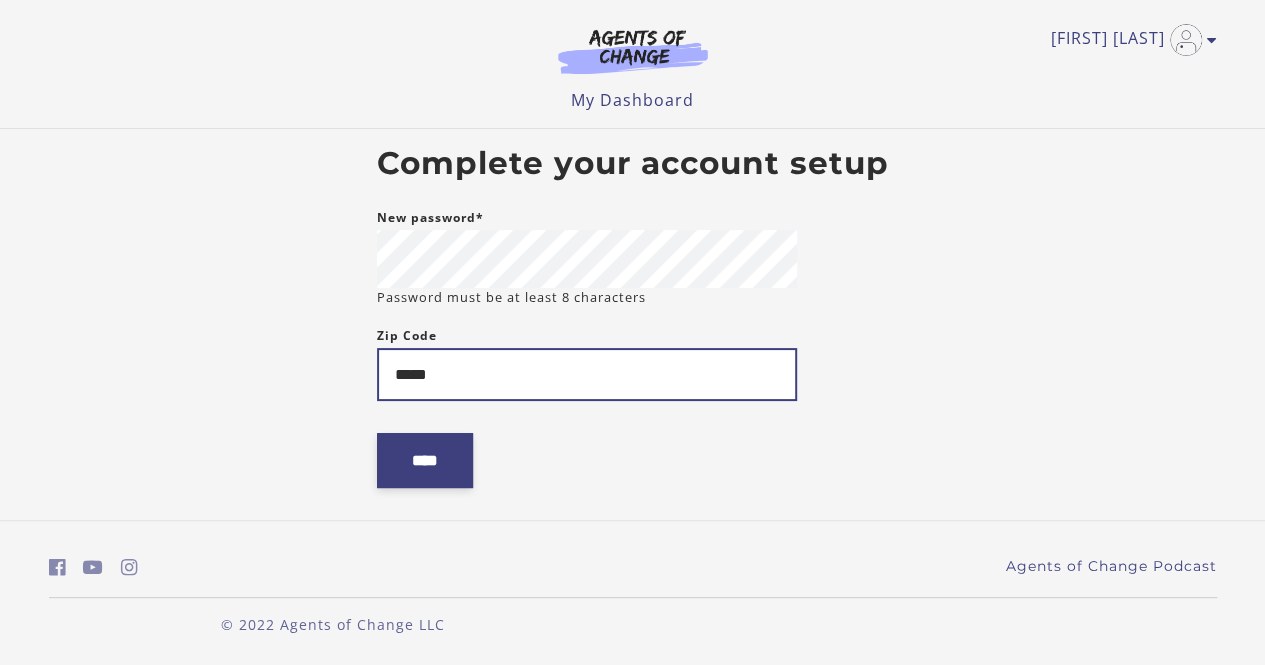 type on "*****" 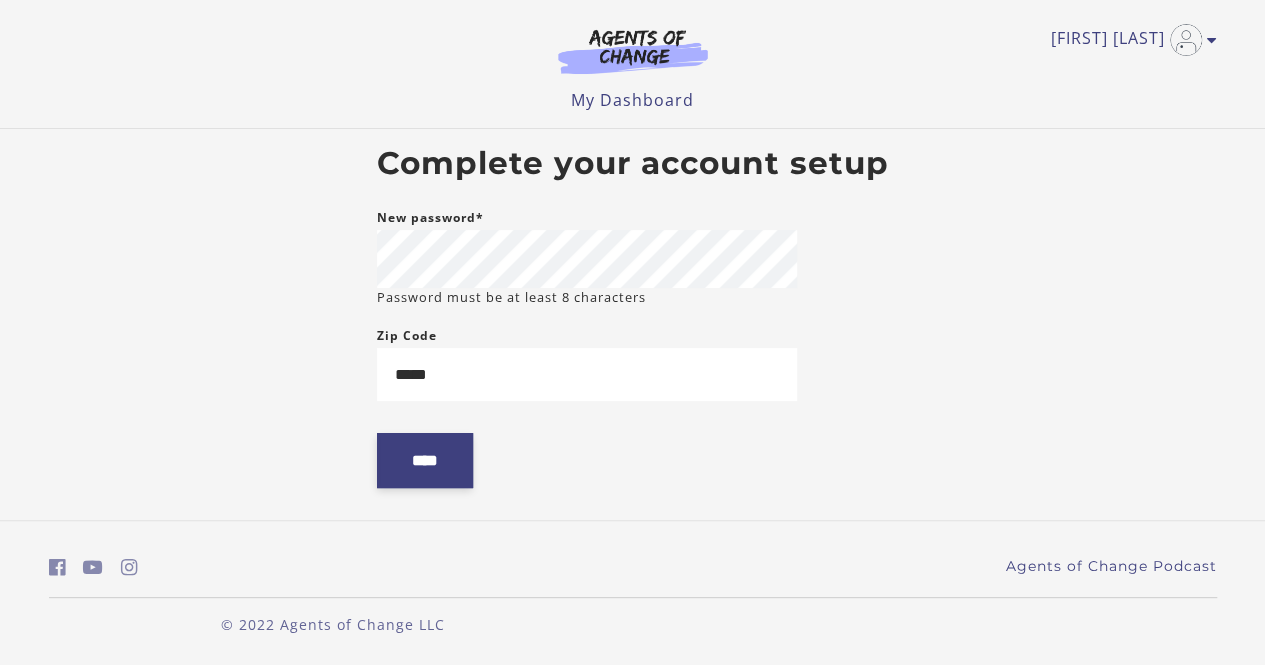 click on "****" at bounding box center (425, 460) 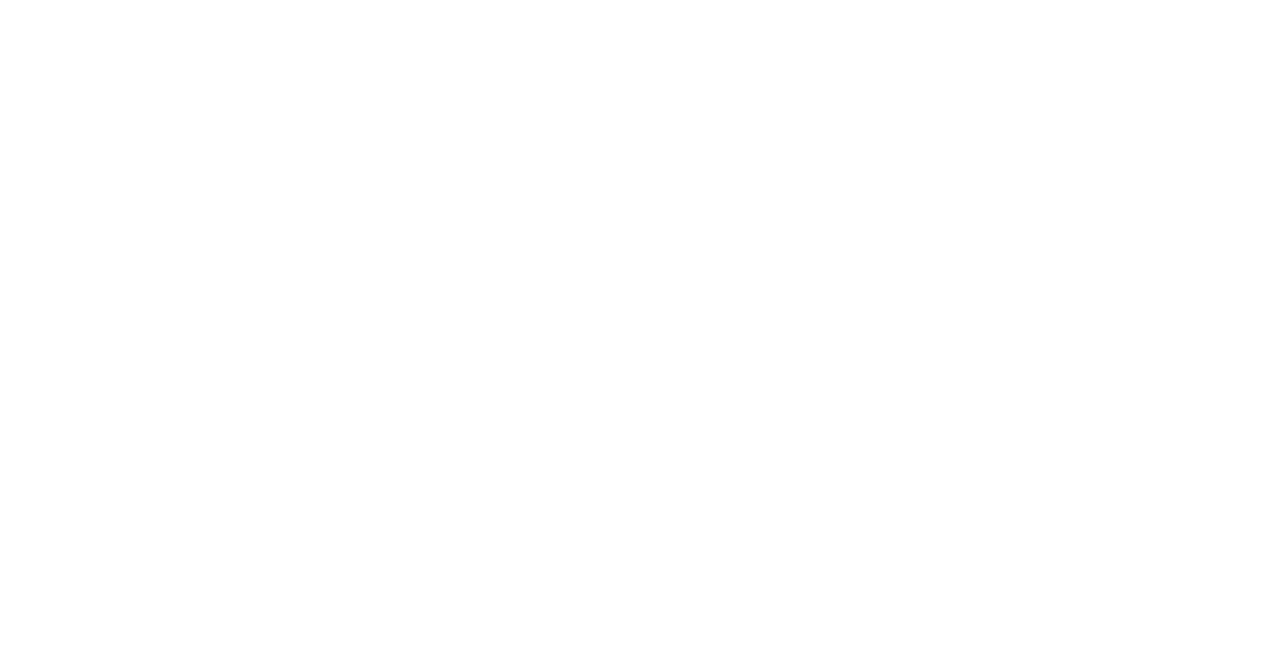 scroll, scrollTop: 0, scrollLeft: 0, axis: both 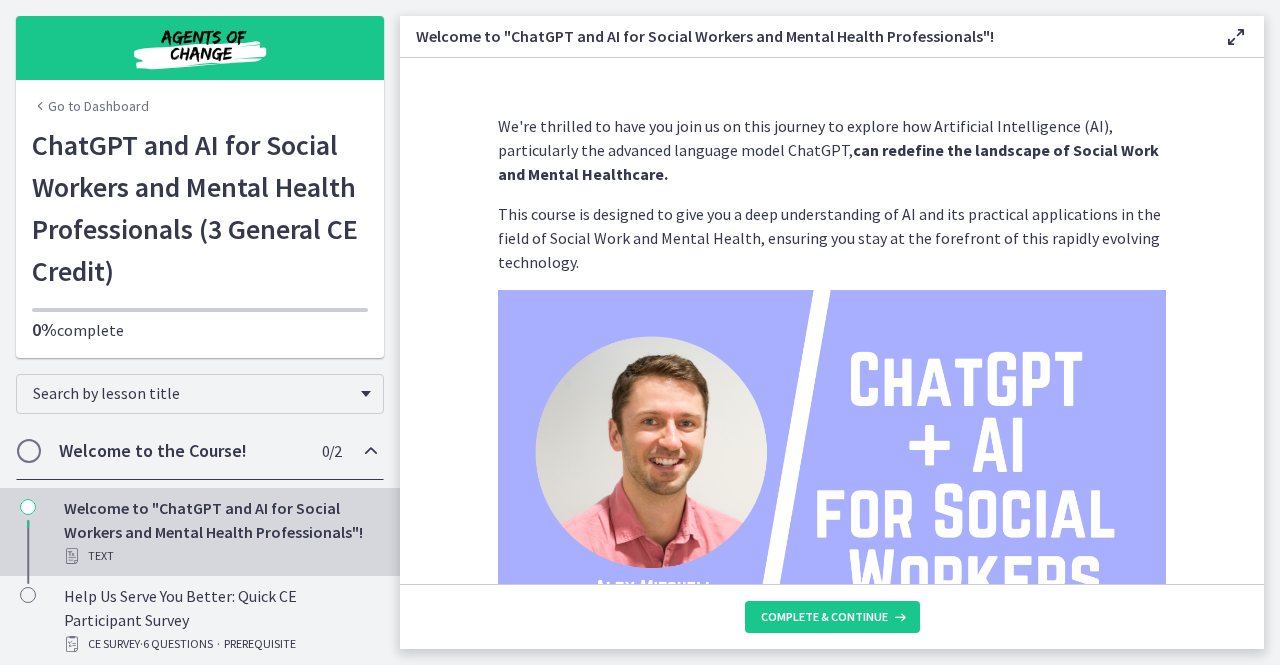click on "We're thrilled to have you join us on this journey to explore how Artificial Intelligence (AI), particularly the advanced language model ChatGPT,  can redefine the landscape of Social Work and Mental Healthcare.
This course is designed to give you a deep understanding of AI and its practical applications in the field of Social Work and Mental Health, ensuring you stay at the forefront of this rapidly evolving technology.
Throughout this course, you can expect to:
Gain foundational knowledge of AI and the intricate workings of the ChatGPT model.
Navigate the complex ethical considerations associated with AI use in social work and mental healthcare, including issues of privacy, confidentiality, and potential bias.
Learn from real-world case studies how AI can assist in facilitating communication and performing predictive analytics, with a focus on diverse sectors within social work and mental healthcare.
Who am I?
I'm" at bounding box center (832, 321) 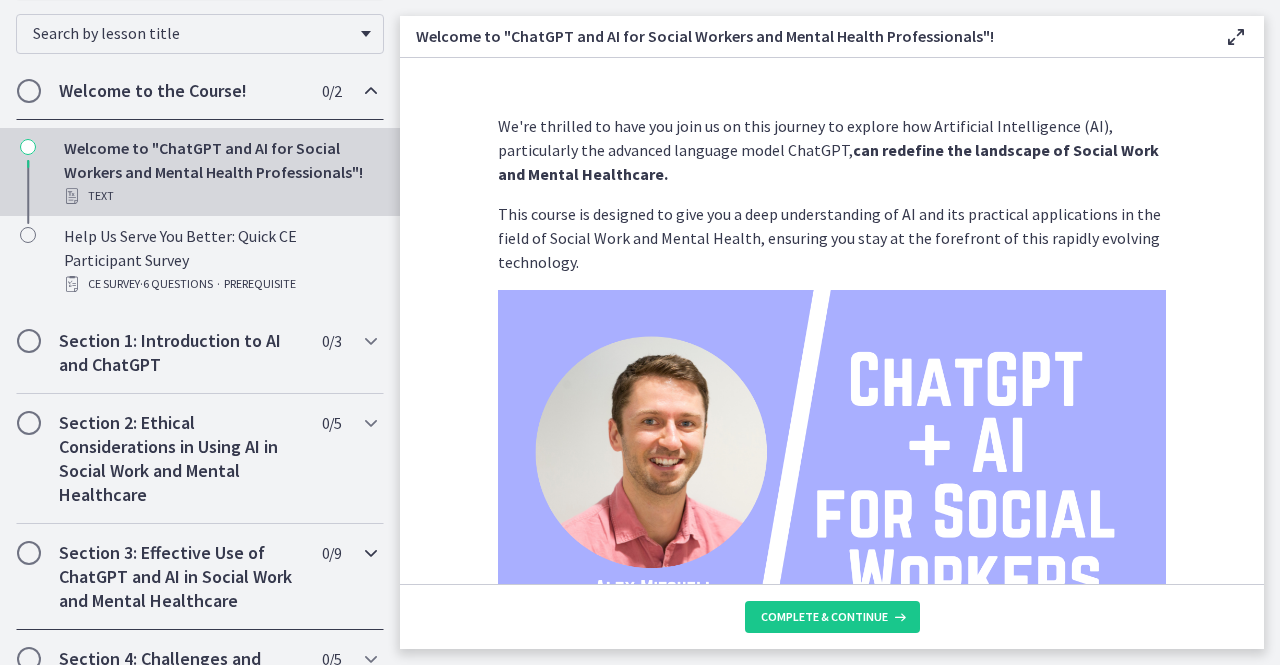 scroll, scrollTop: 0, scrollLeft: 0, axis: both 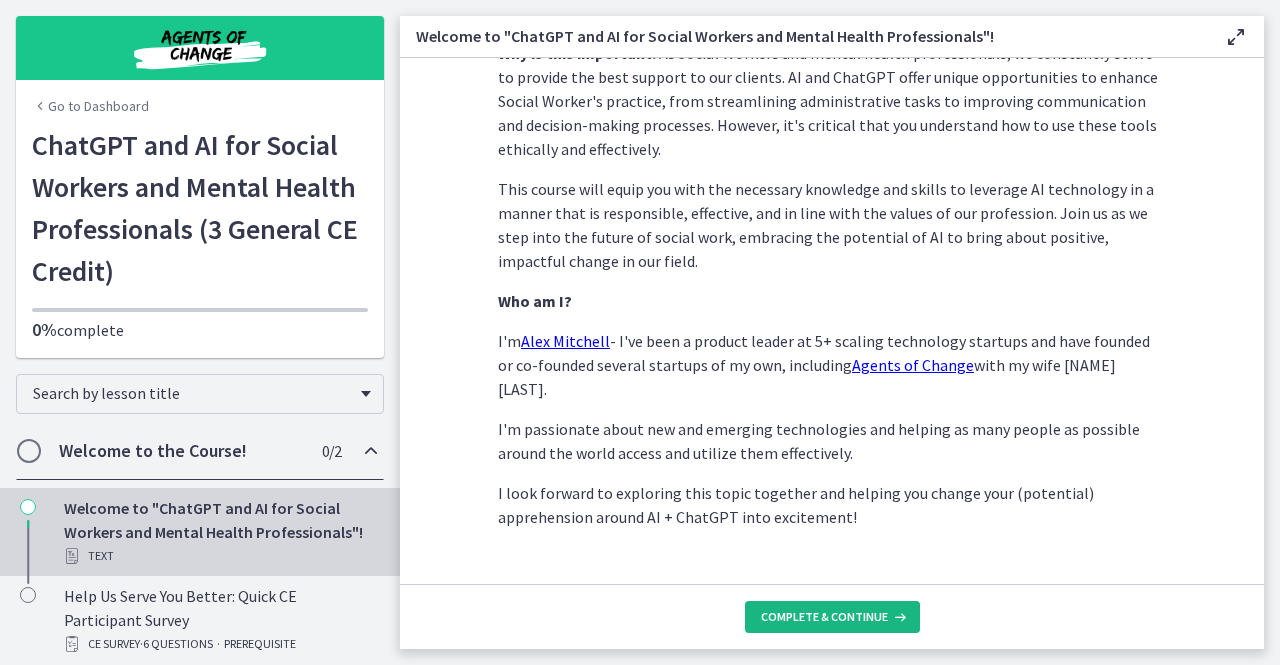 click on "Complete & continue" at bounding box center (824, 617) 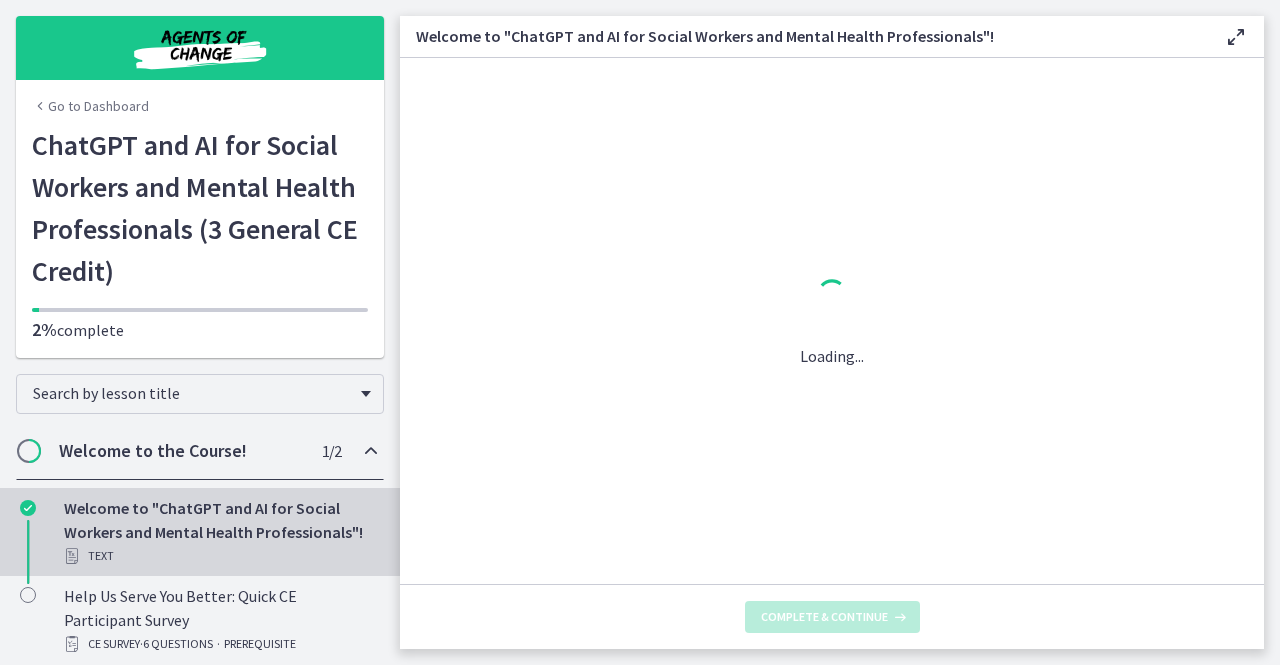 scroll, scrollTop: 0, scrollLeft: 0, axis: both 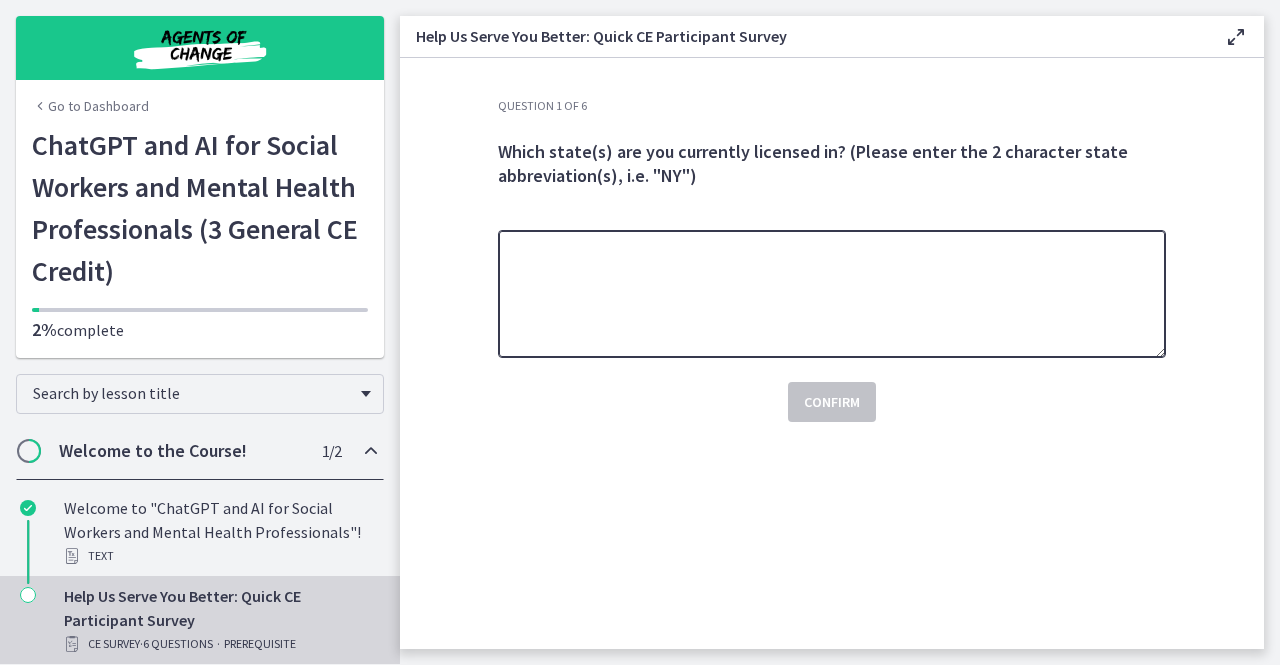click at bounding box center [832, 294] 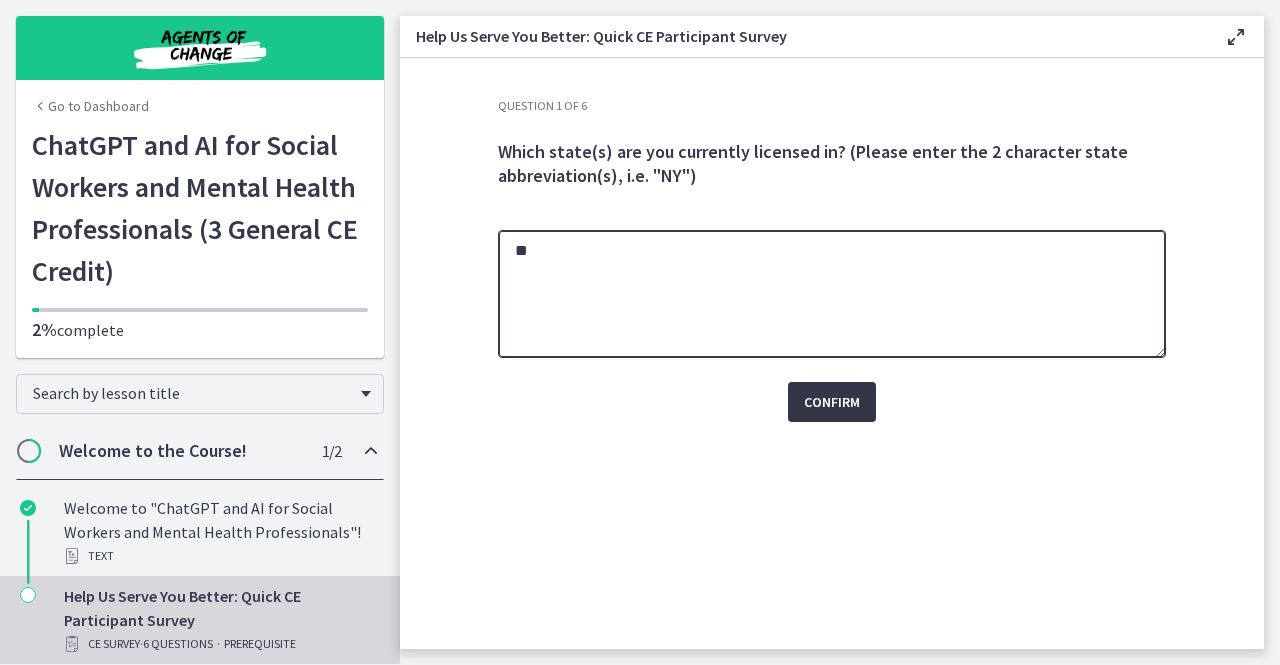 type on "**" 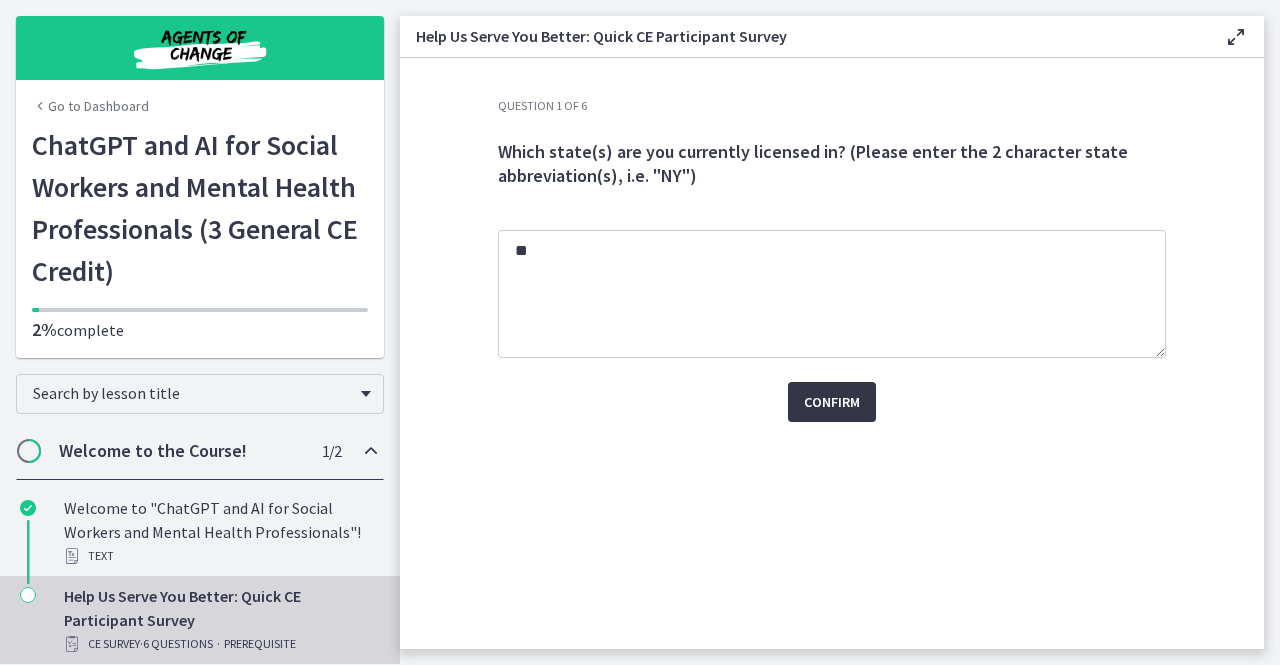 click on "Confirm" at bounding box center [832, 402] 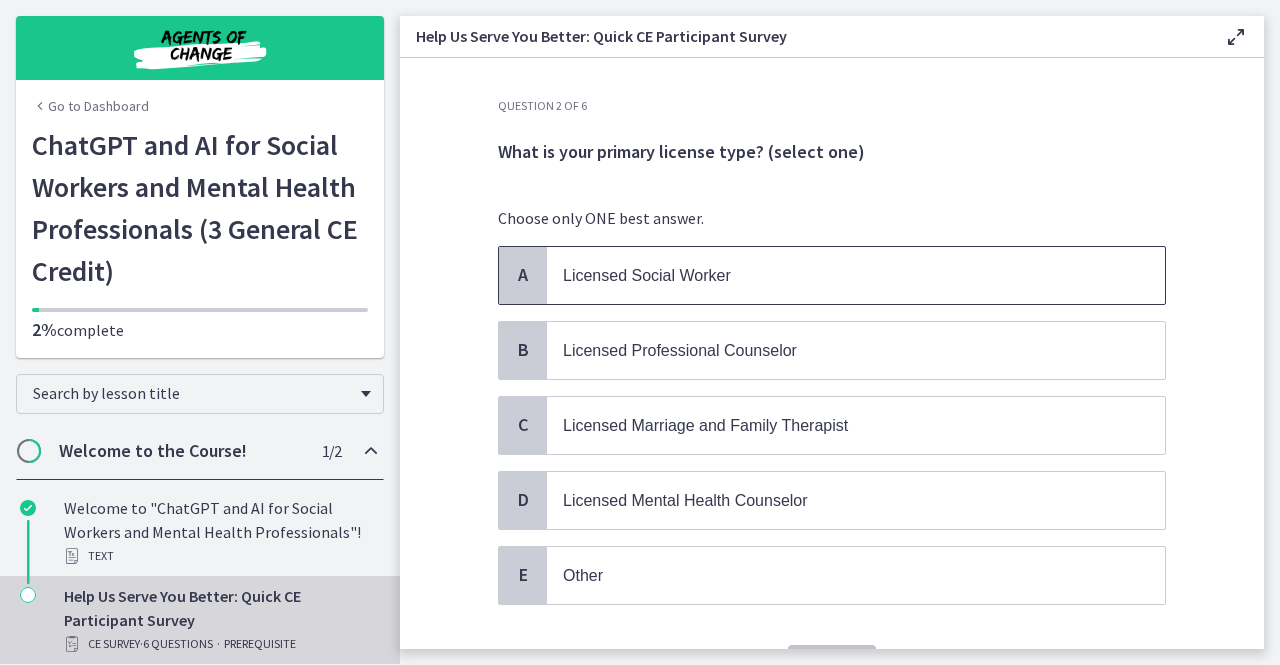 click on "Licensed Social Worker" at bounding box center [856, 275] 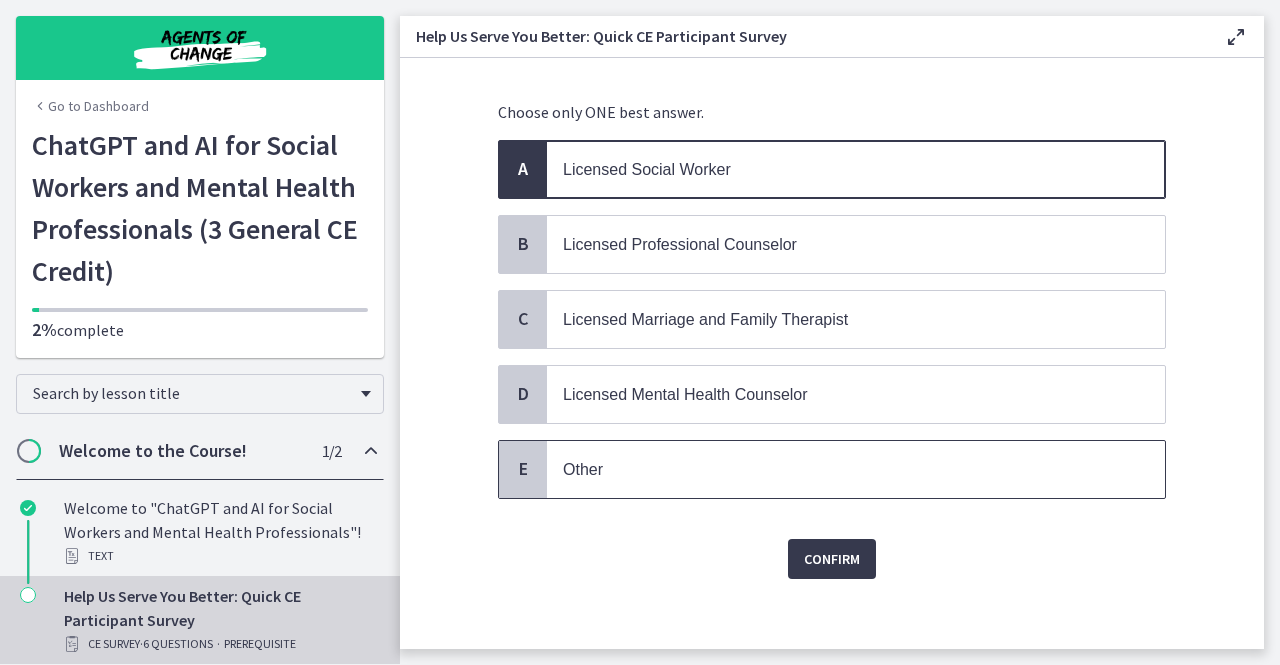 scroll, scrollTop: 107, scrollLeft: 0, axis: vertical 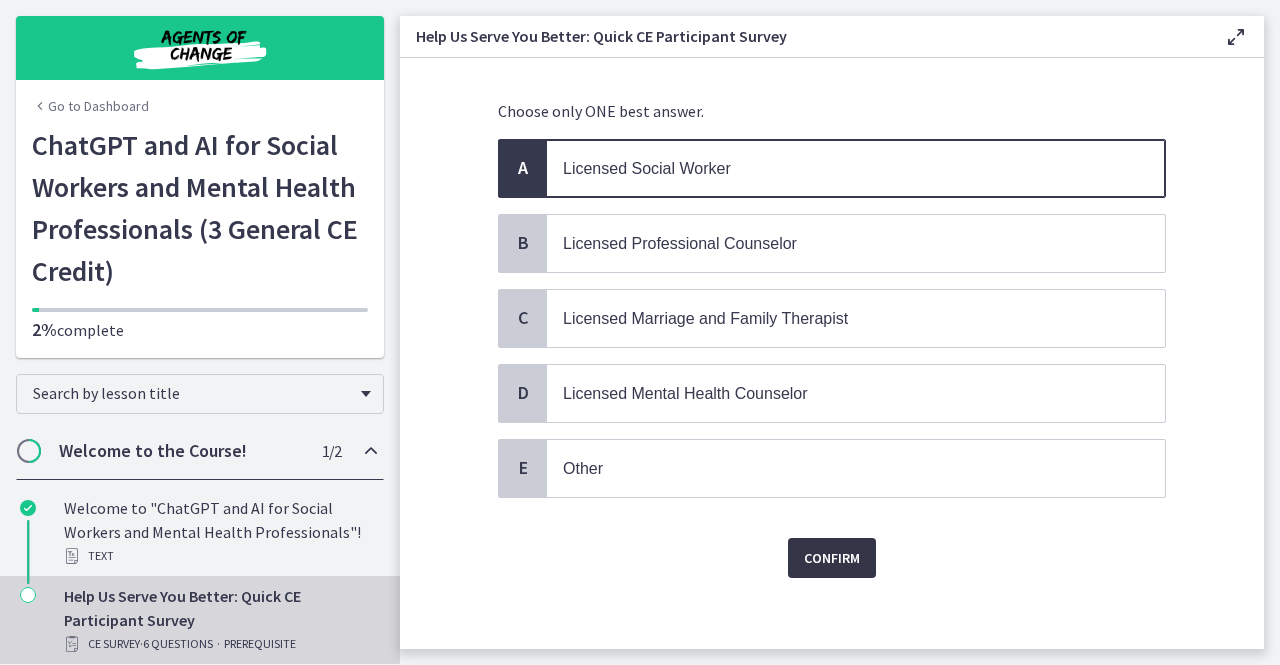 click on "Confirm" at bounding box center (832, 558) 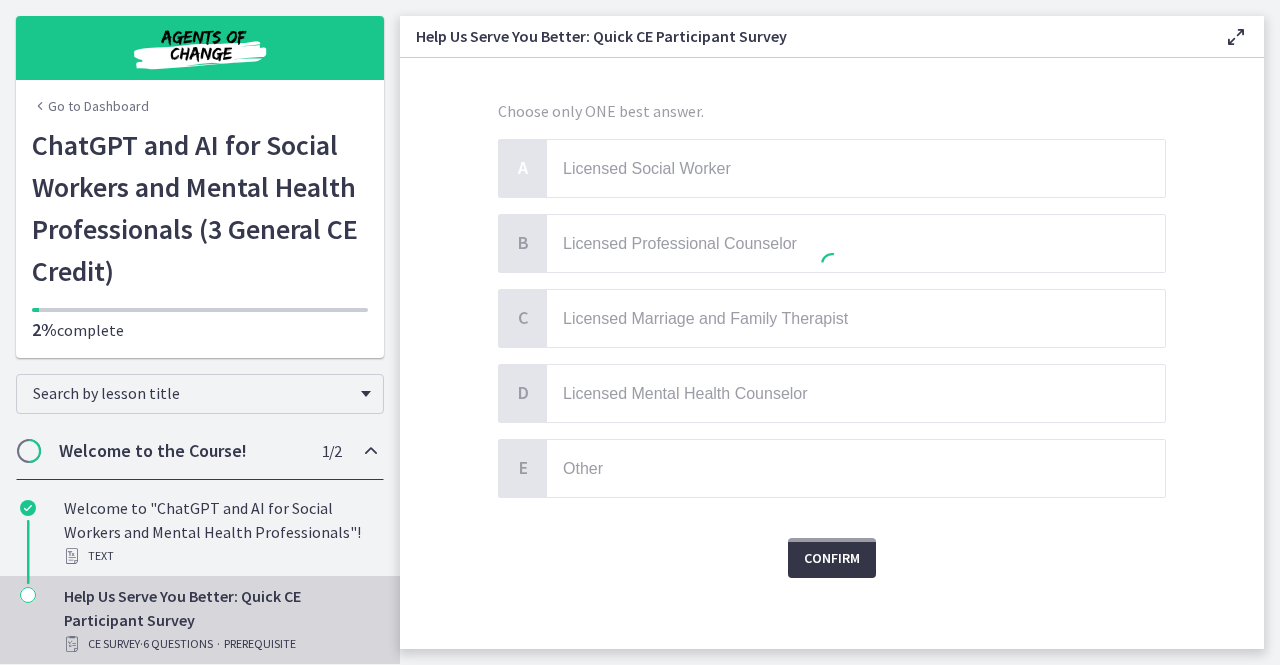 scroll, scrollTop: 0, scrollLeft: 0, axis: both 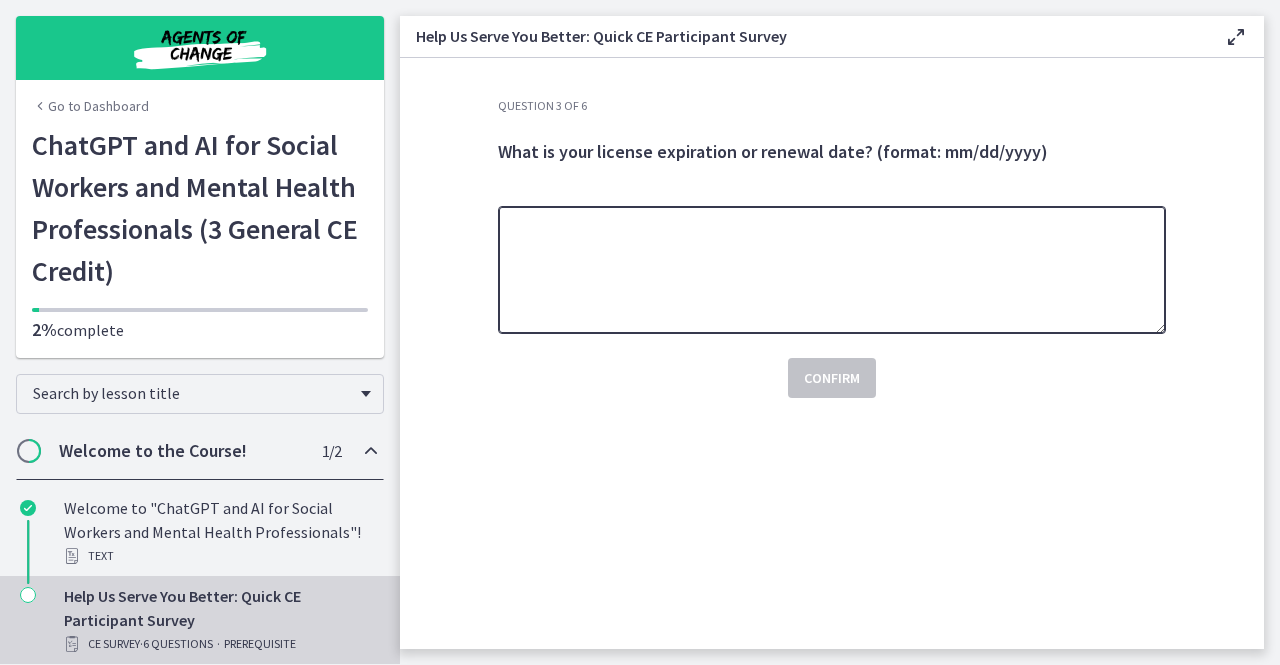 click at bounding box center [832, 270] 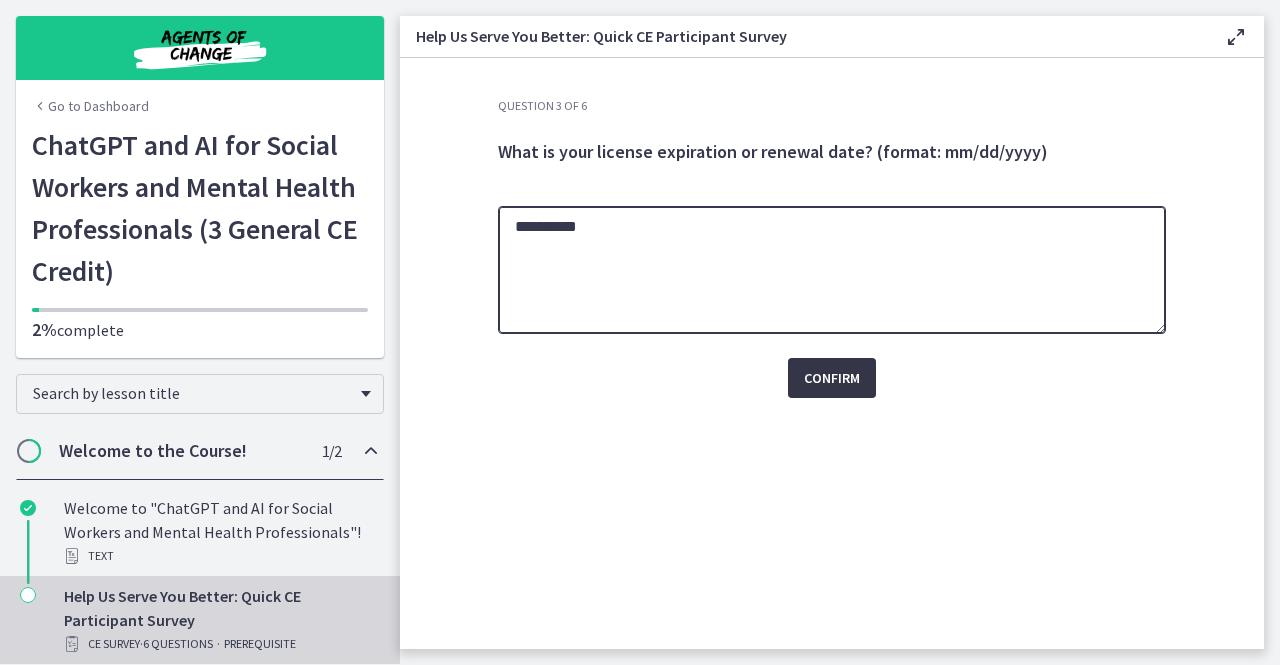 type on "**********" 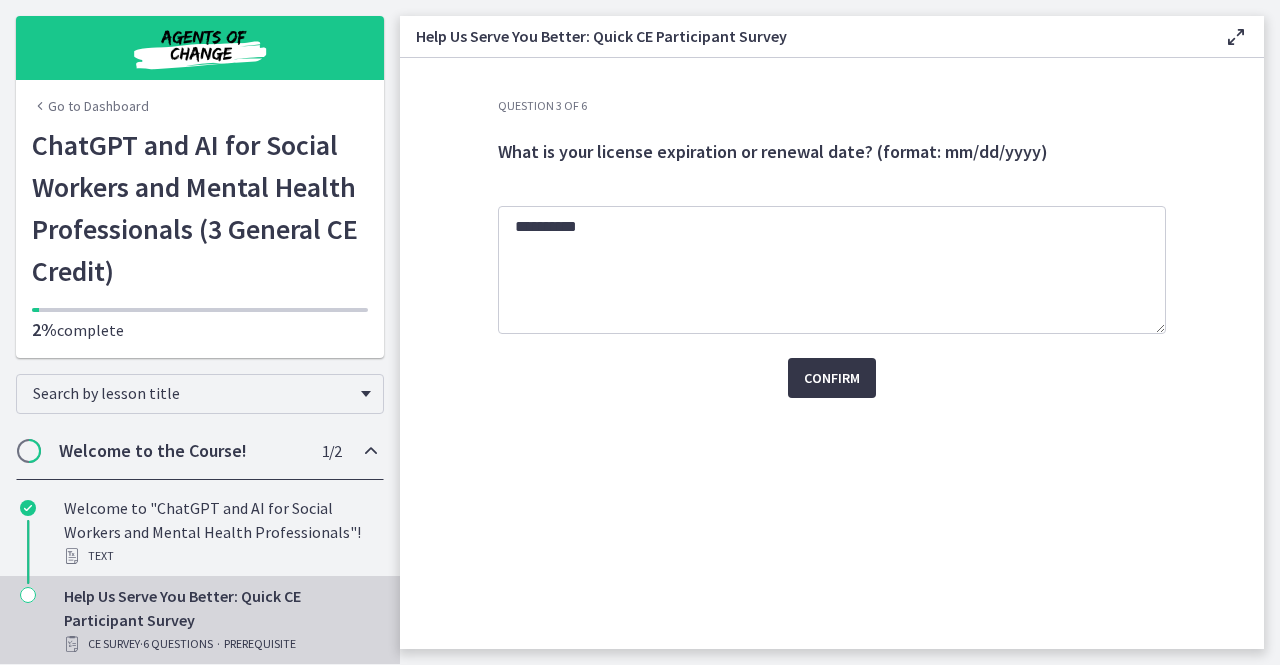 click on "Confirm" at bounding box center (832, 378) 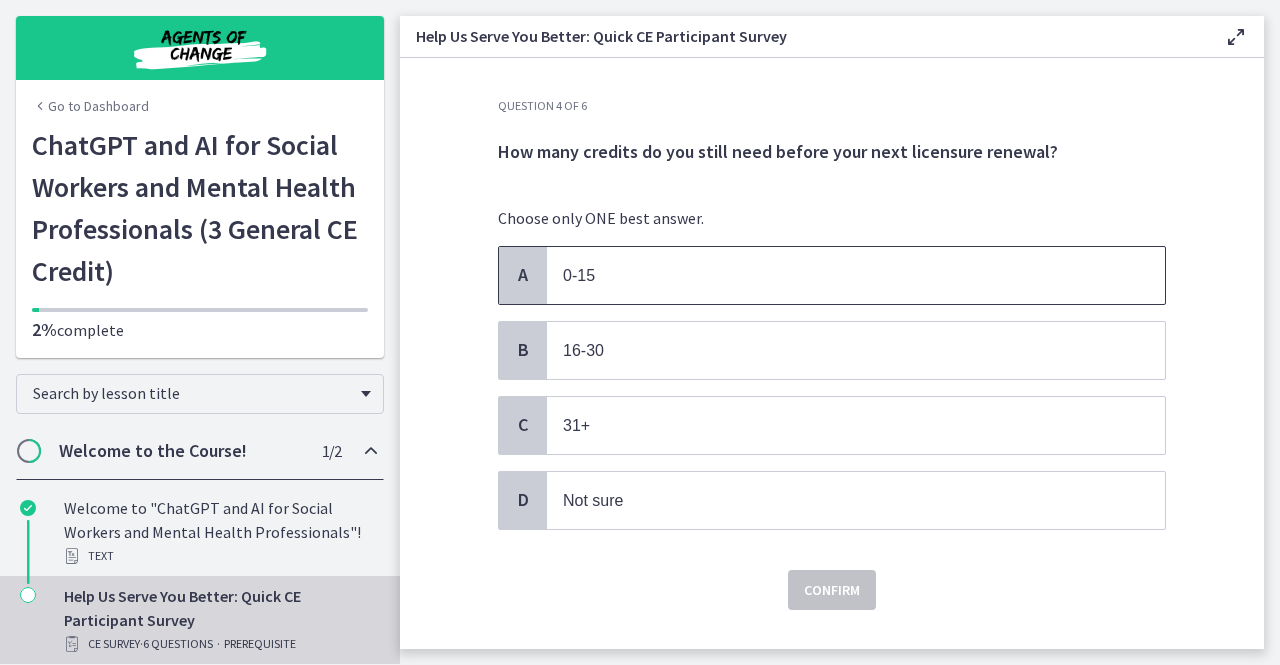 click on "0-15" at bounding box center [836, 275] 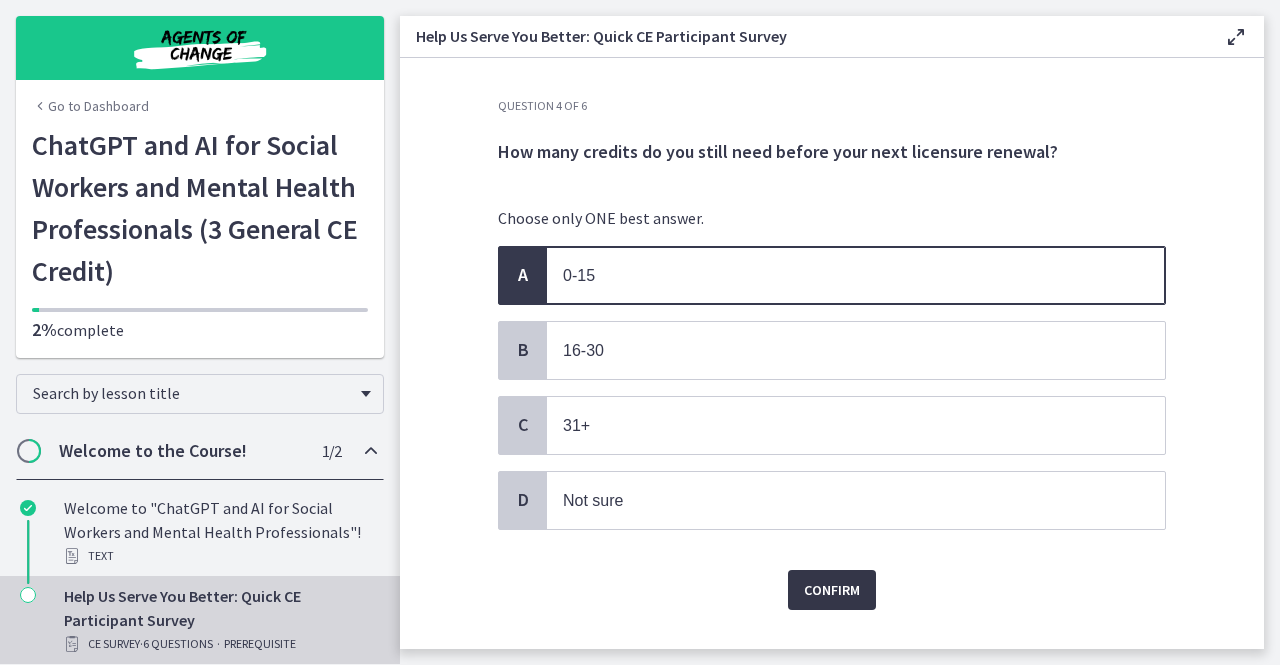 click on "Confirm" at bounding box center [832, 590] 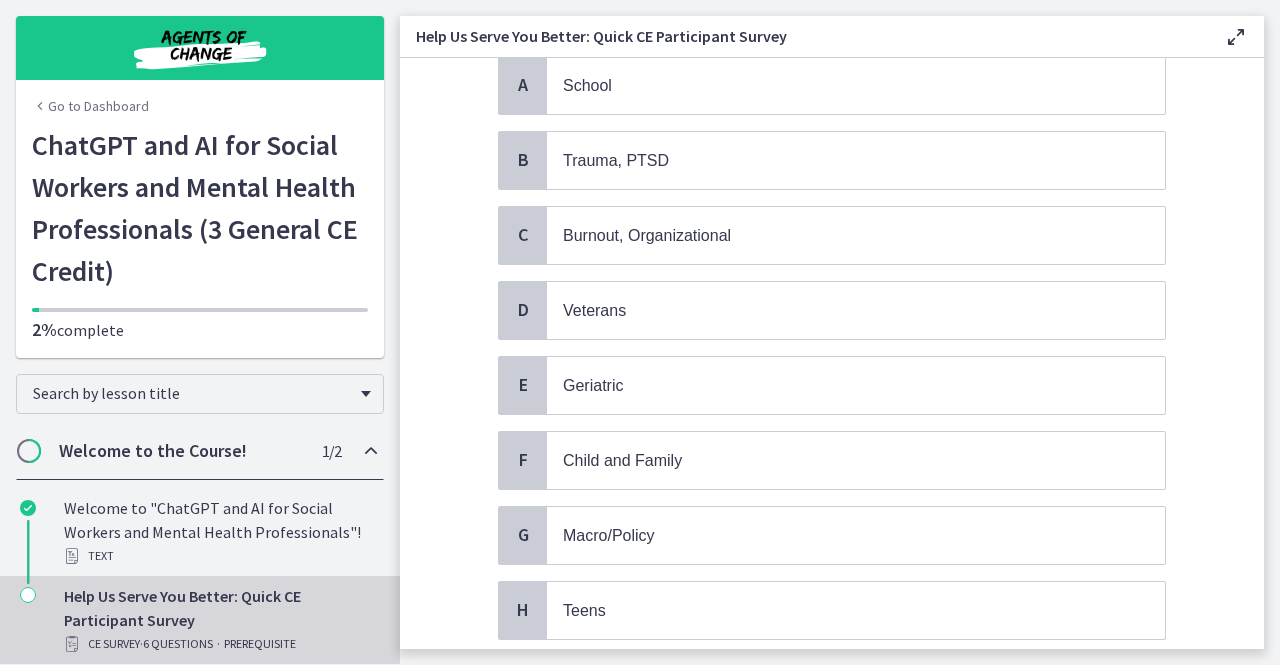 scroll, scrollTop: 300, scrollLeft: 0, axis: vertical 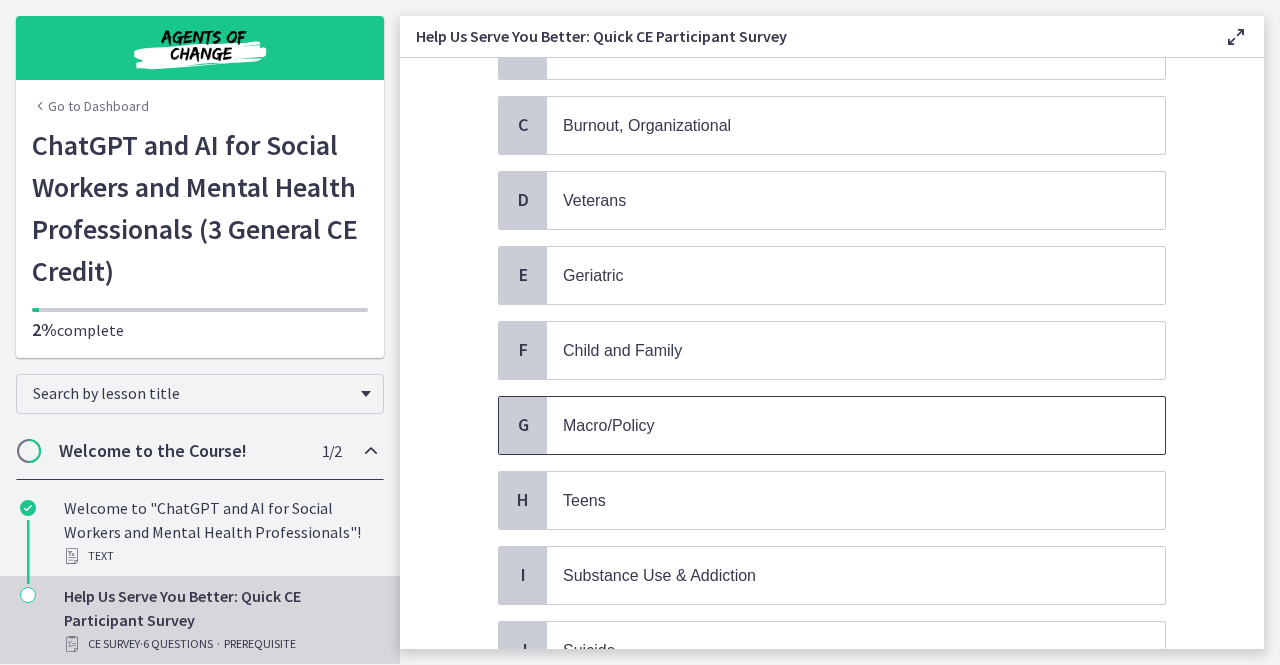 click on "Macro/Policy" at bounding box center [836, 425] 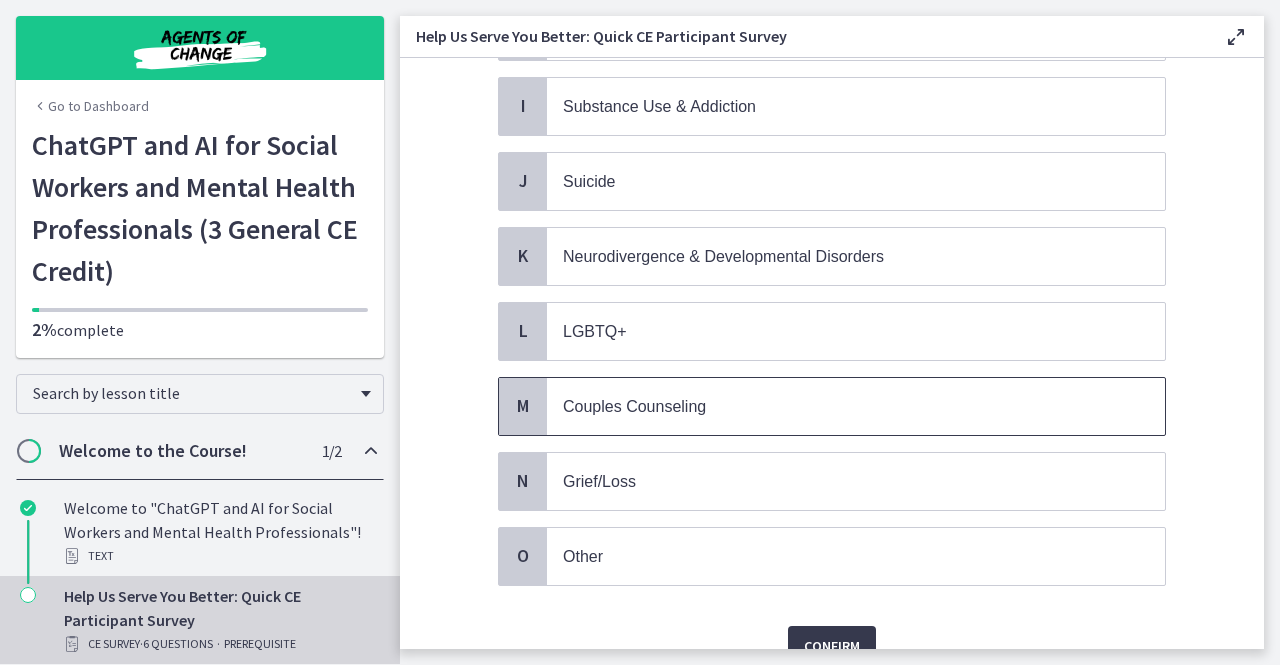 scroll, scrollTop: 800, scrollLeft: 0, axis: vertical 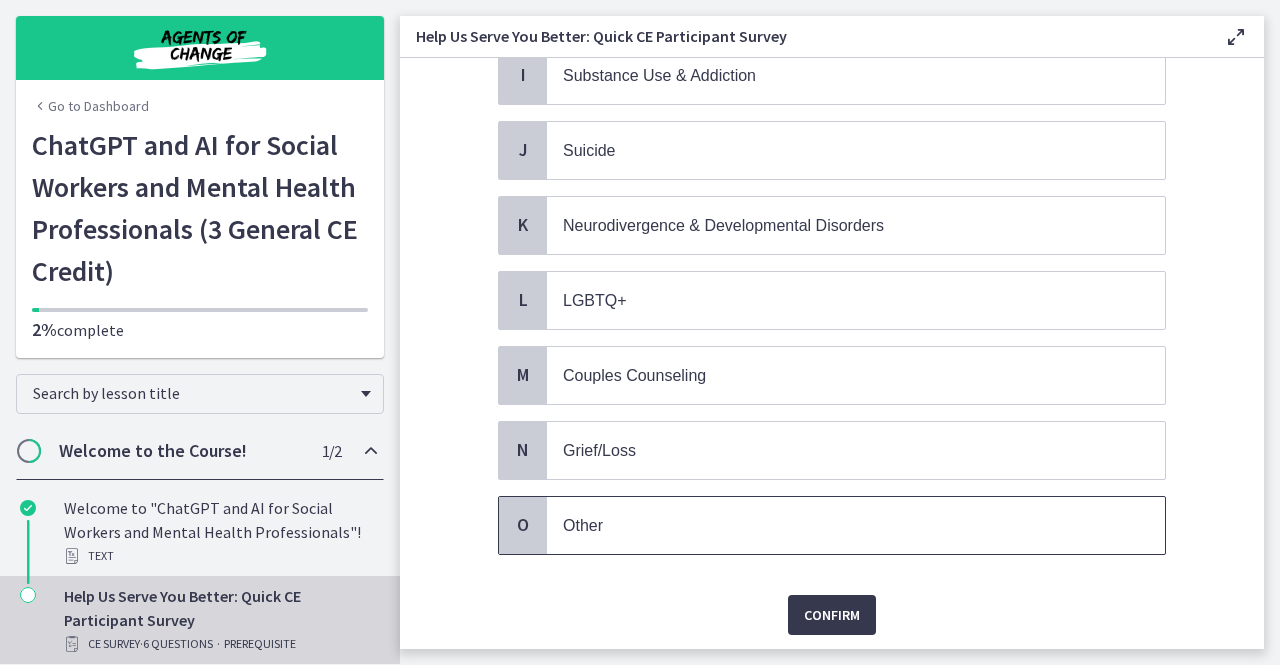 click on "Other" at bounding box center (856, 525) 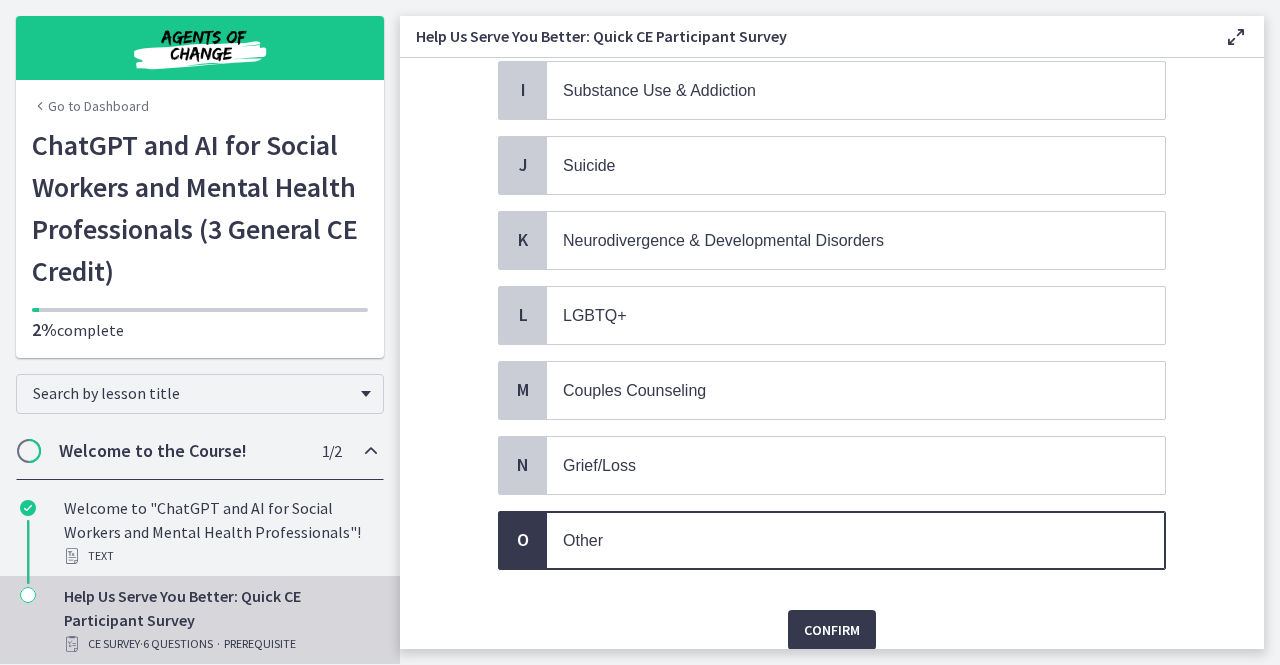 scroll, scrollTop: 740, scrollLeft: 0, axis: vertical 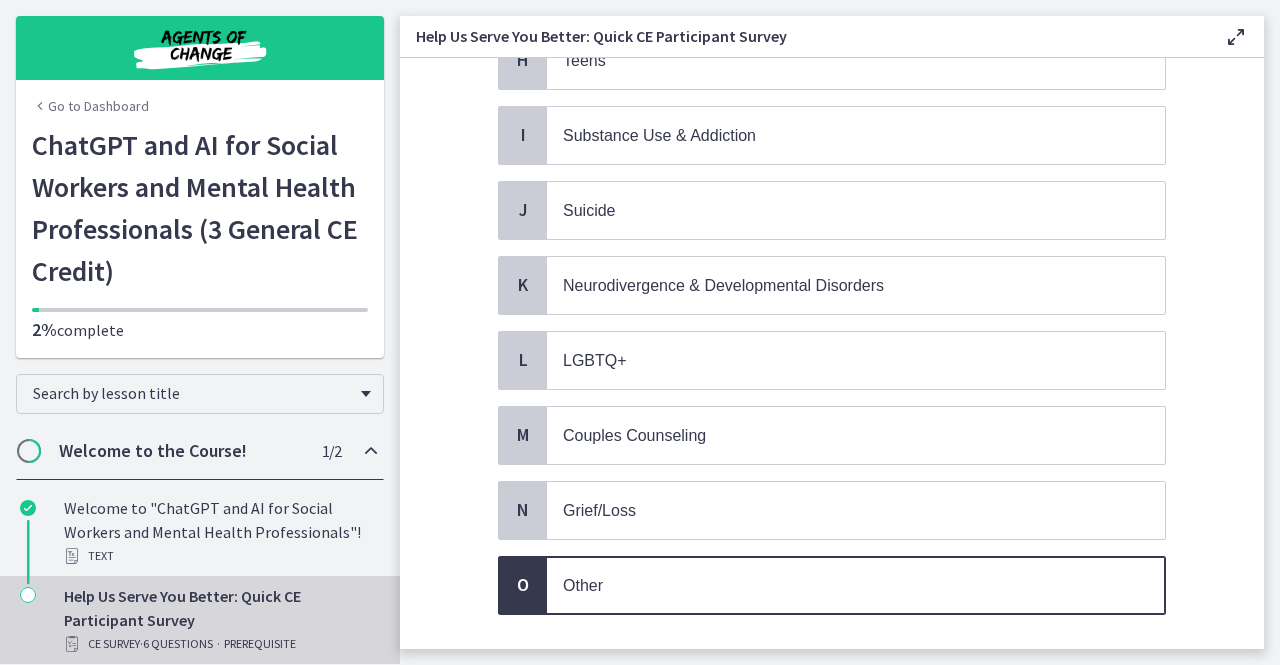 click on "Confirm" at bounding box center (832, 675) 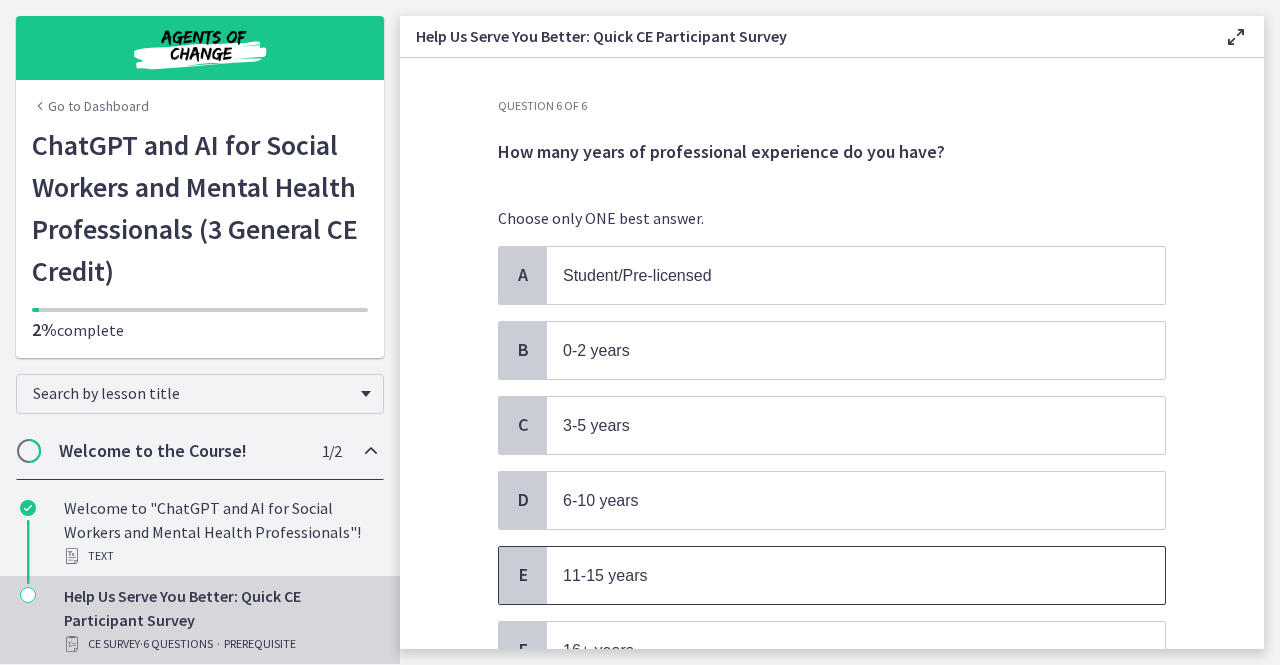 scroll, scrollTop: 180, scrollLeft: 0, axis: vertical 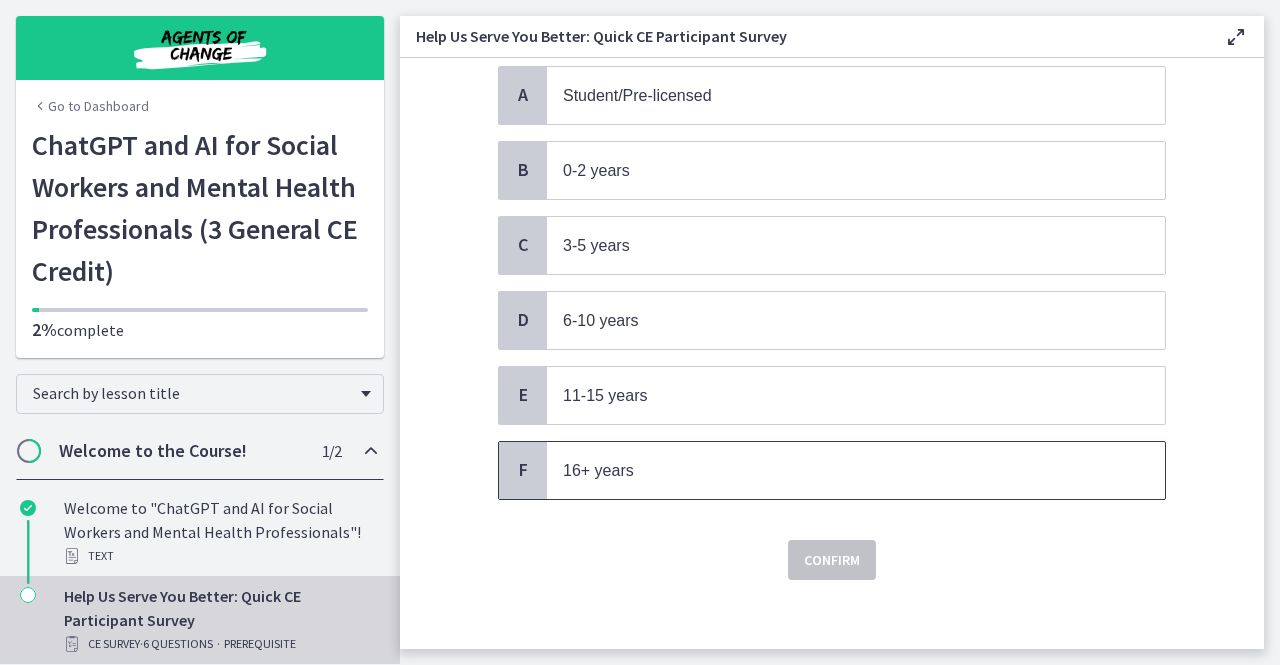 click on "16+ years" at bounding box center (836, 470) 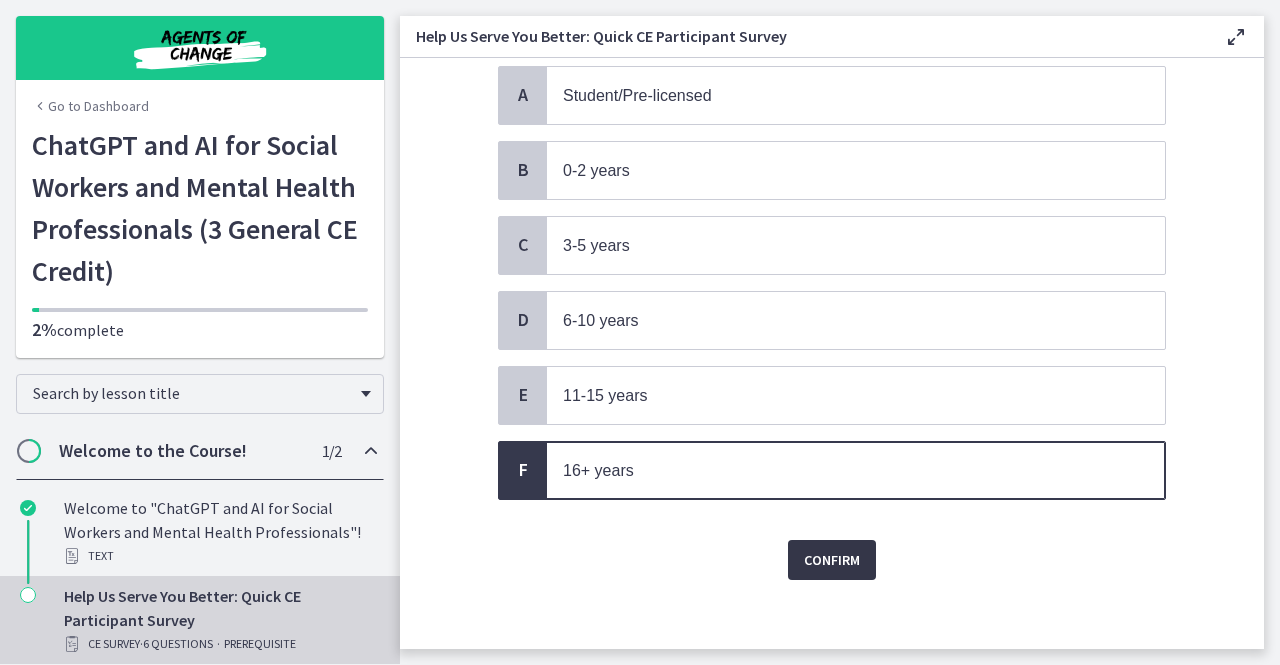 click on "Confirm" at bounding box center [832, 560] 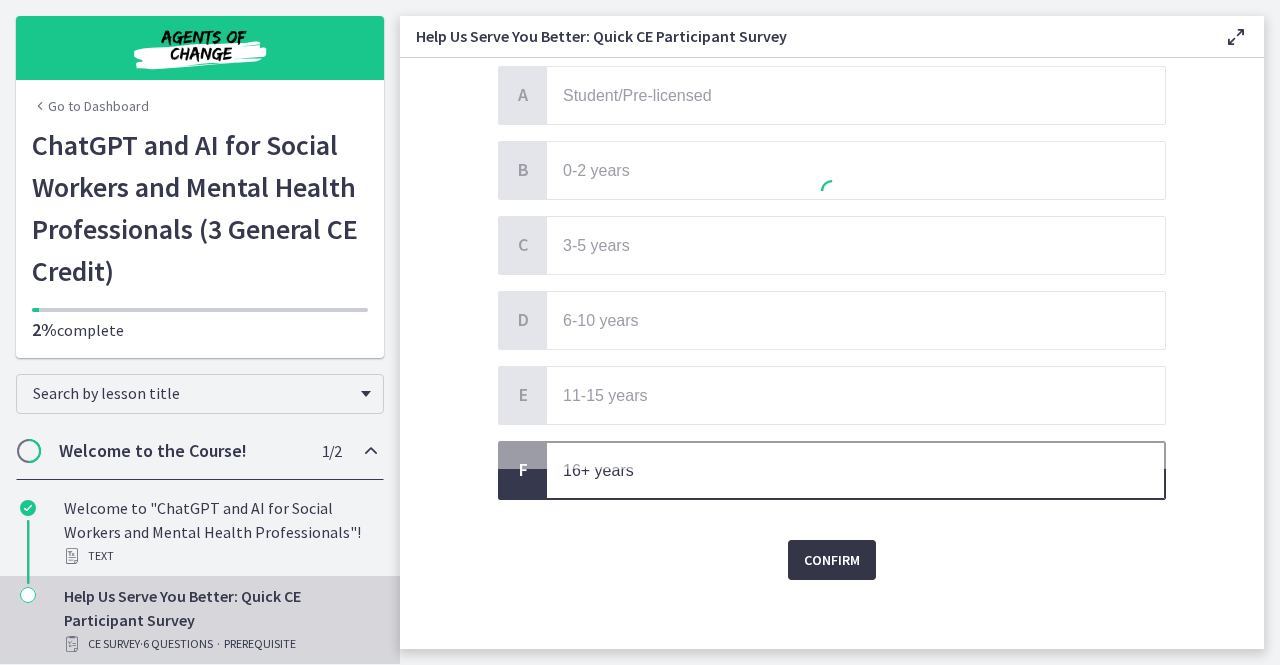 scroll, scrollTop: 0, scrollLeft: 0, axis: both 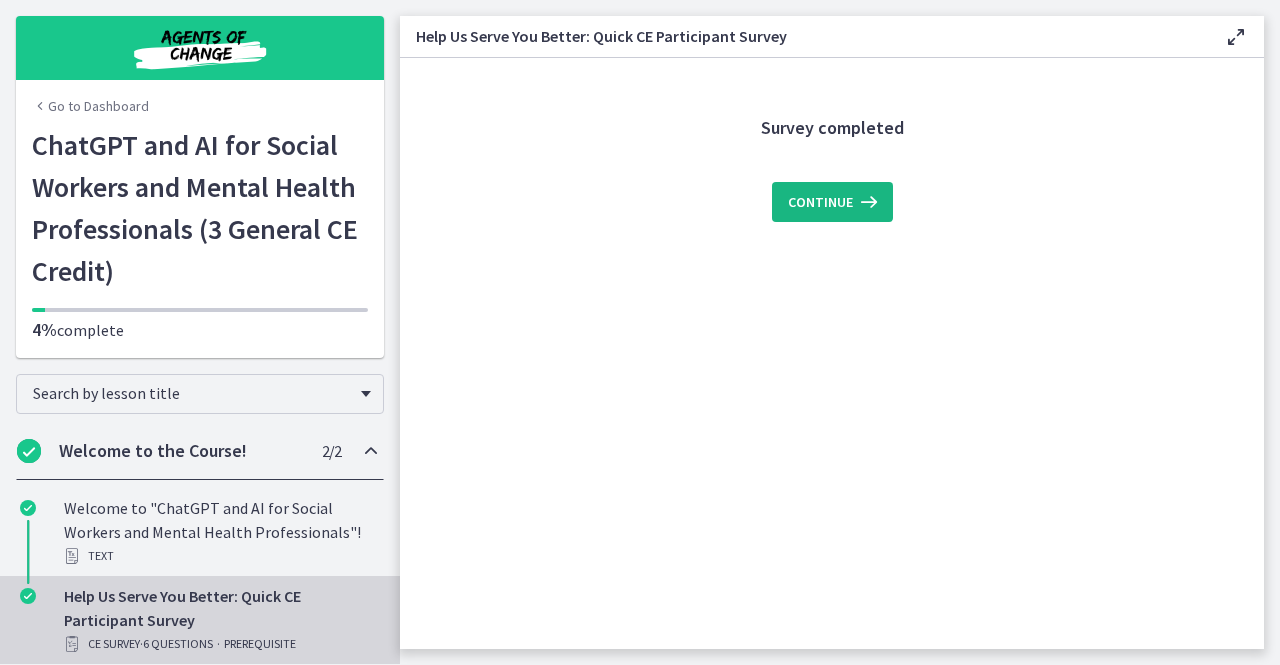 click on "Continue" at bounding box center [820, 202] 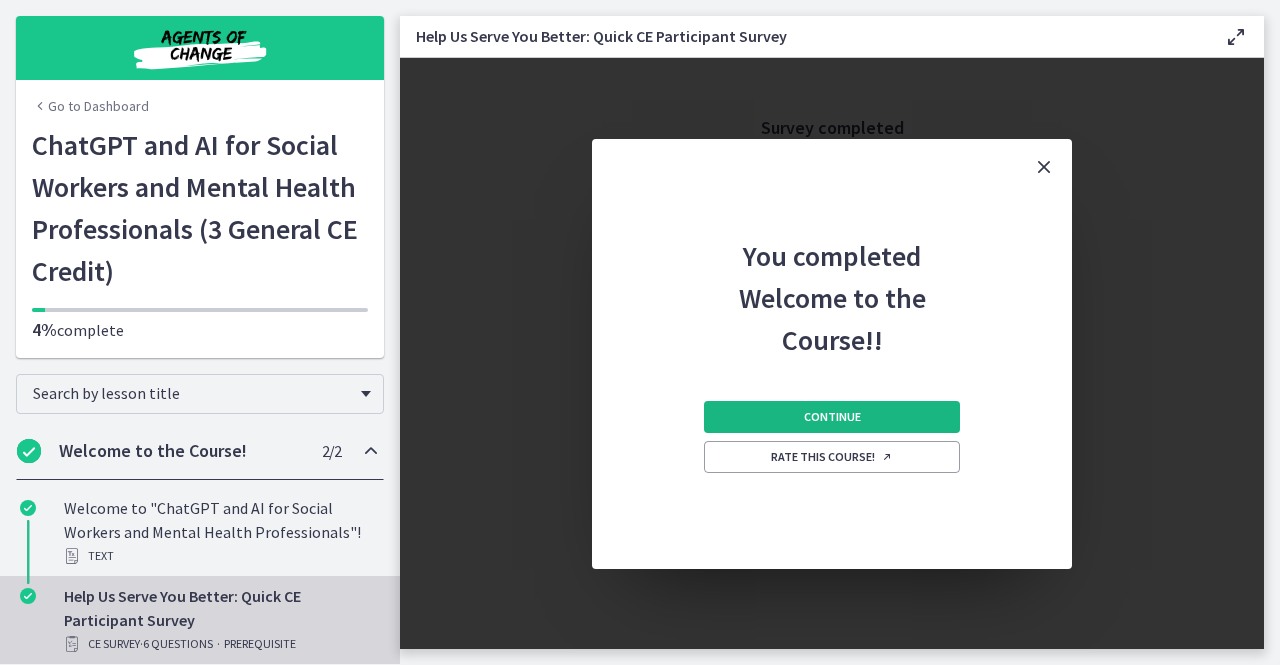 click on "Continue" at bounding box center (832, 417) 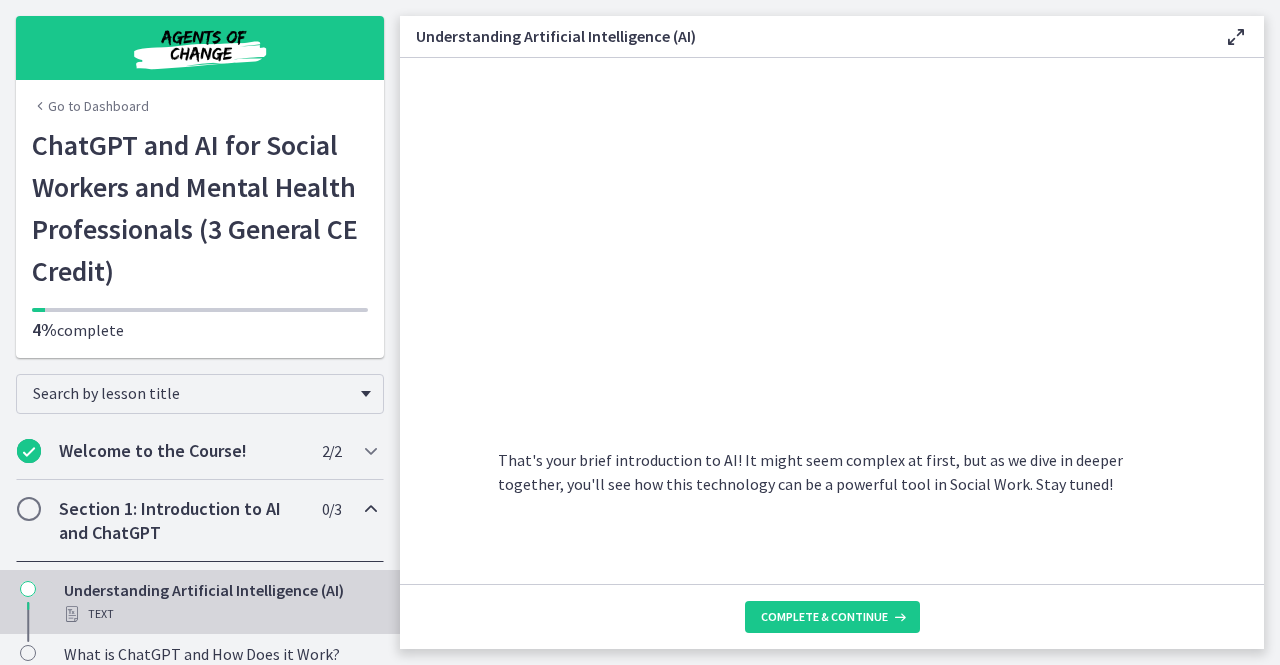 scroll, scrollTop: 944, scrollLeft: 0, axis: vertical 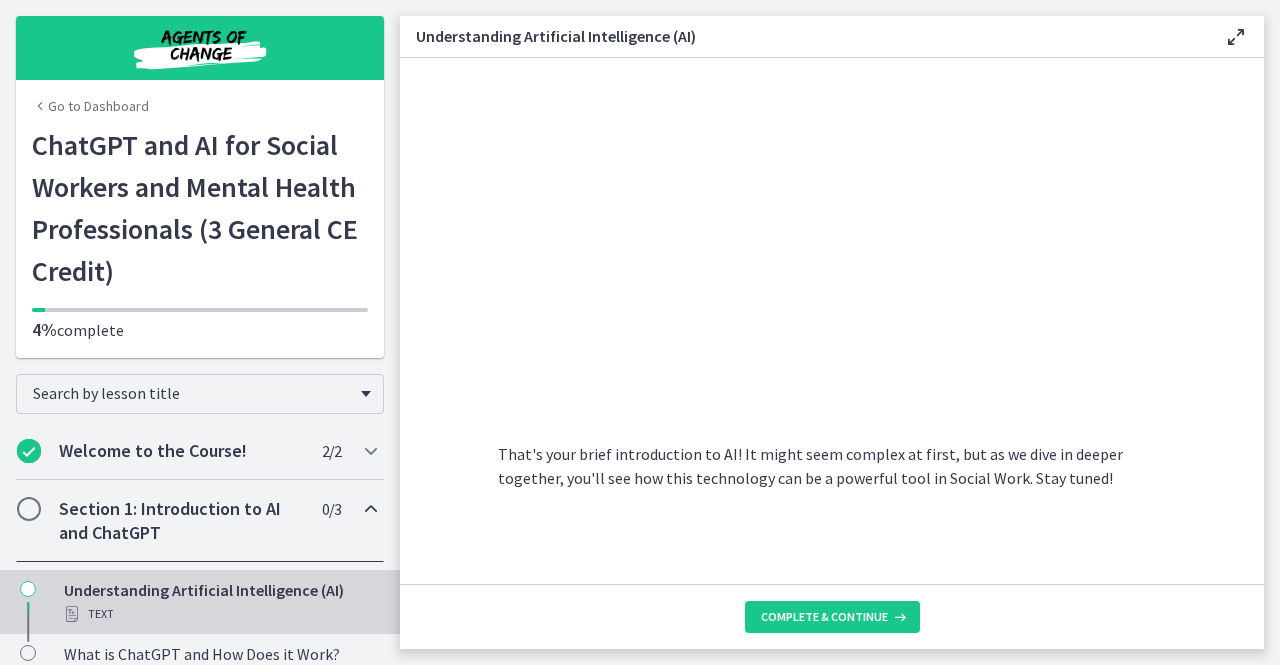 click on "AI is essentially a branch of computer science aiming to build machines that mimic human intelligence. Imagine a system that can learn, reason, problem-solve, perceive, and use language like humans do -  that's the goal of AI.
The concept of AI was first introduced by John McCarthy in 1956. Since then, AI has evolved tremendously, moving from simple rule-based systems to advanced algorithms that learn from experience.
Two common types of AI you might come across are:
Machine Learning (ML) : This is where computers learn from data without being explicitly programmed. They adjust their responses based on patterns and insights they glean from the data, much like how humans learn from experience.
Natural Language Processing (NLP) : This involves machines understanding, interpreting, and generating human language, including speech. For example, Siri or Alexa uses NLP to understand and respond to your voice commands." 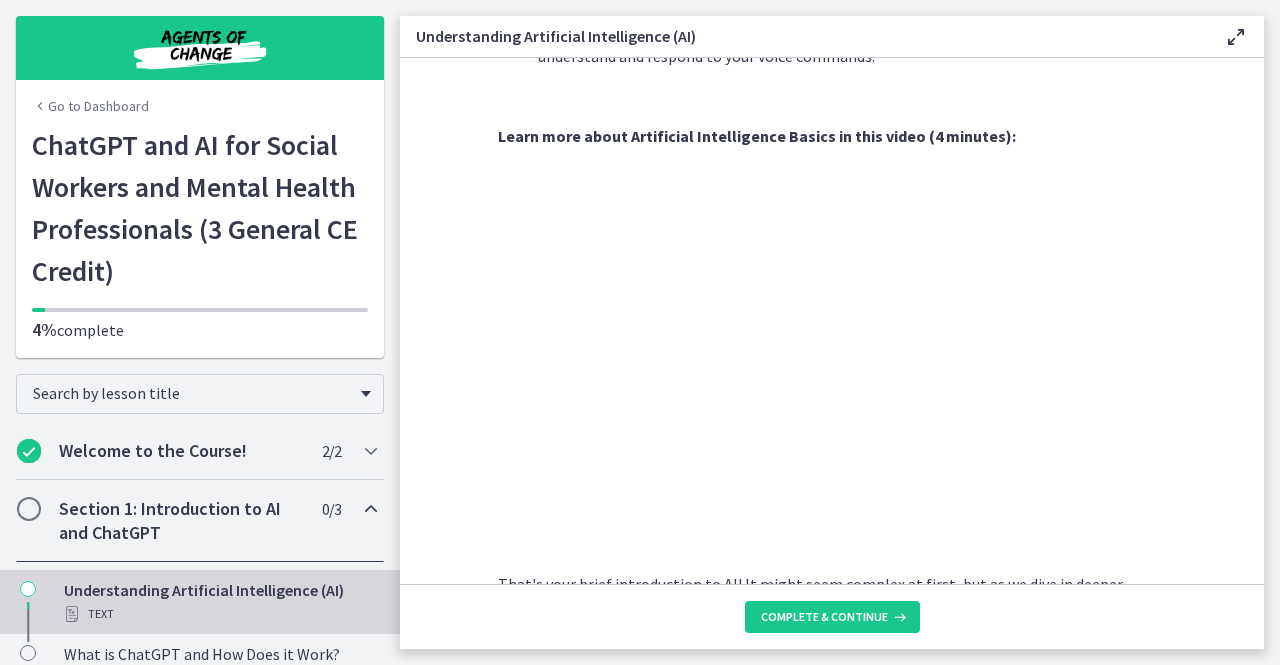 scroll, scrollTop: 844, scrollLeft: 0, axis: vertical 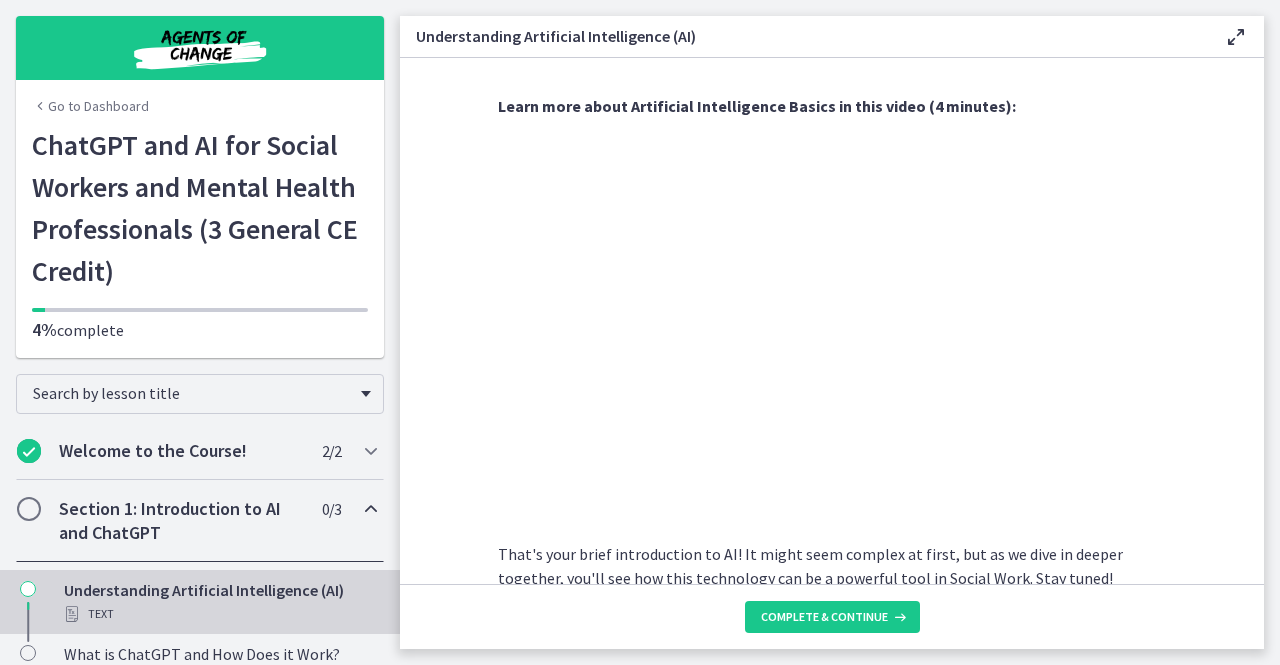 click on "Complete & continue" at bounding box center [832, 616] 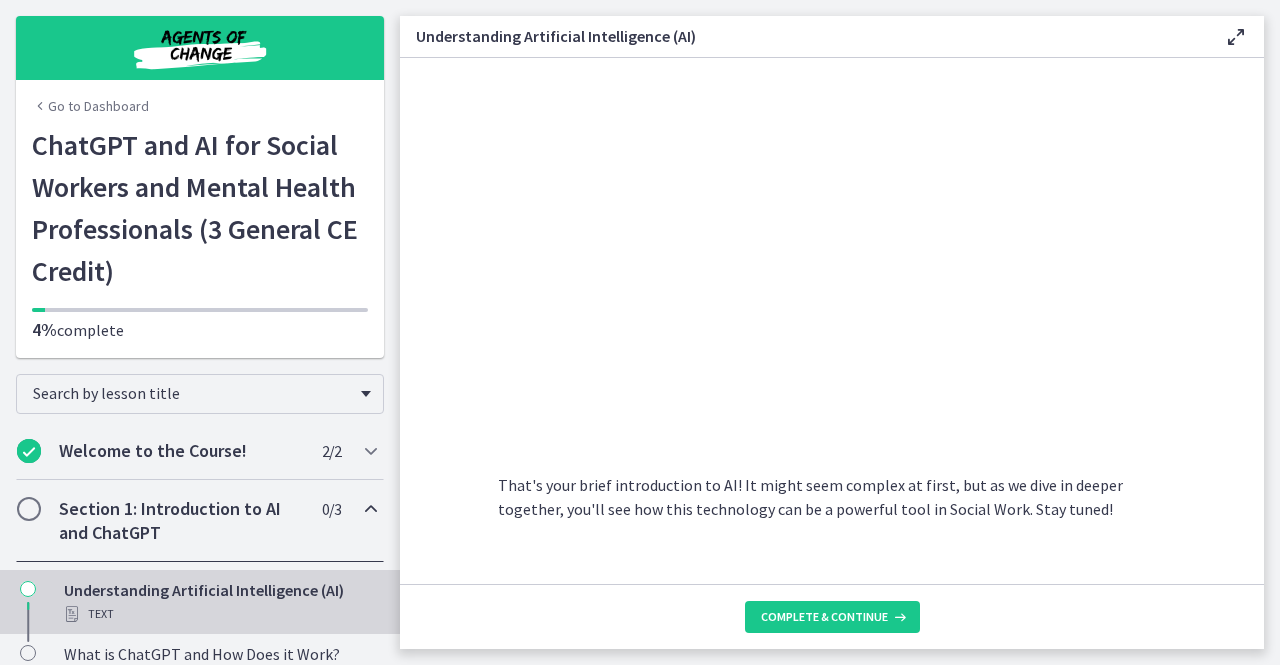 scroll, scrollTop: 944, scrollLeft: 0, axis: vertical 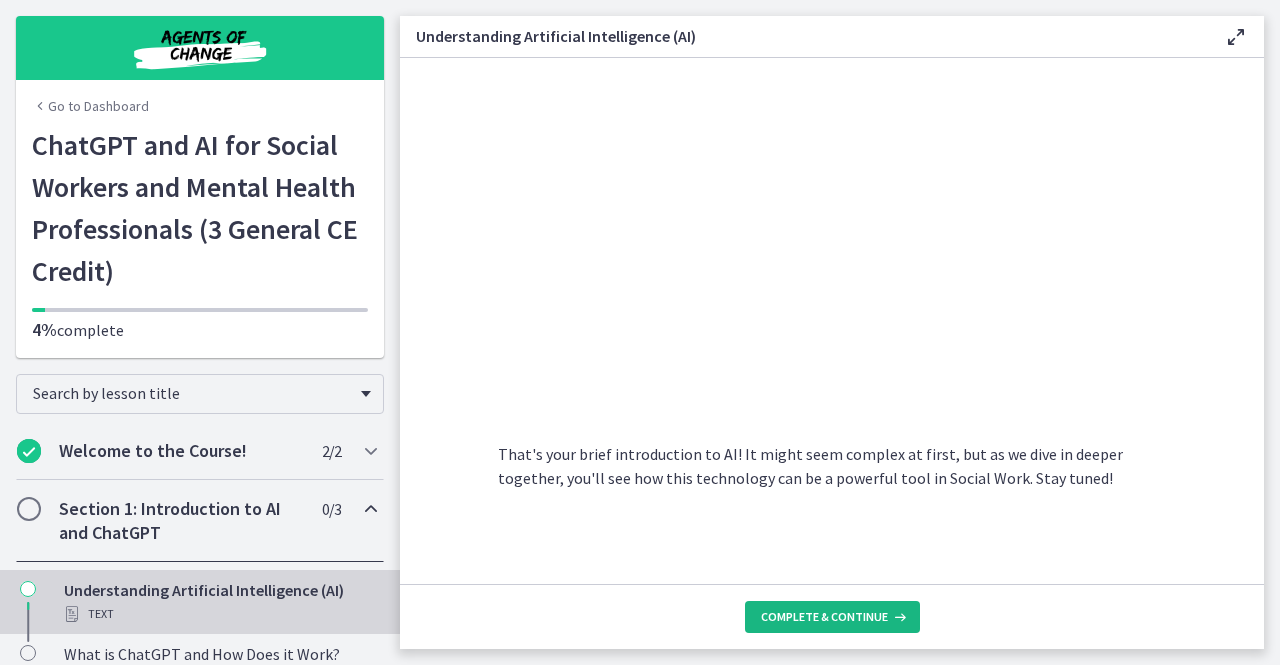 click on "Complete & continue" at bounding box center [824, 617] 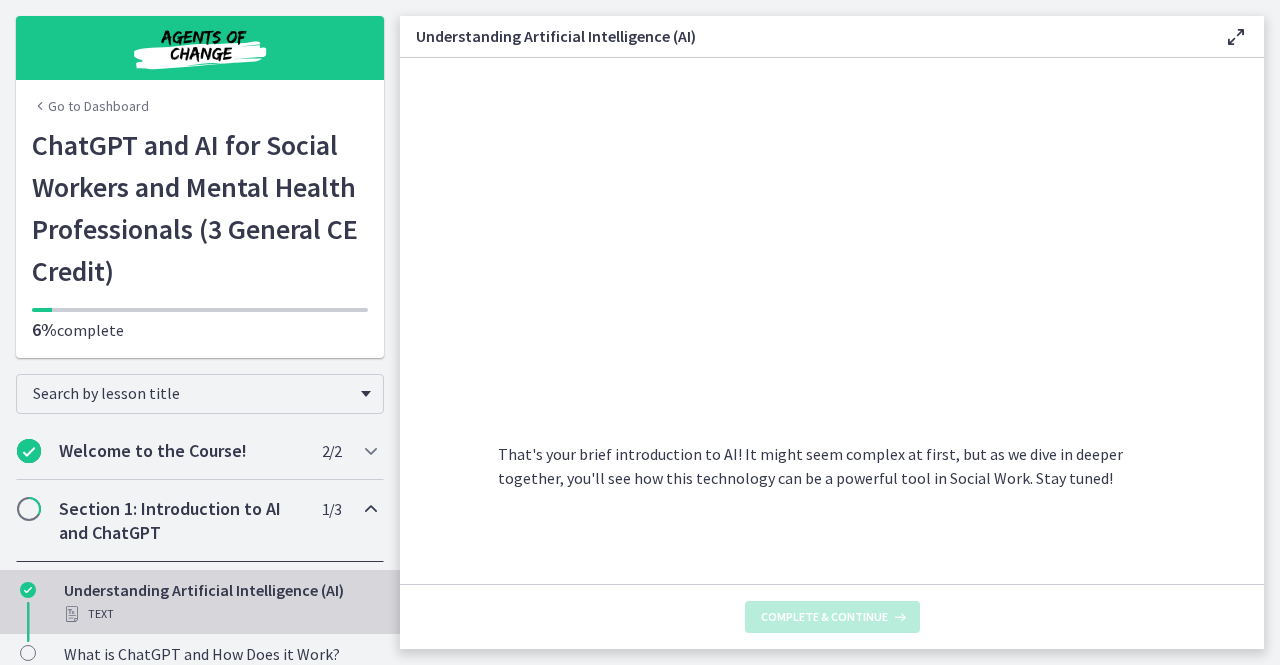 scroll, scrollTop: 0, scrollLeft: 0, axis: both 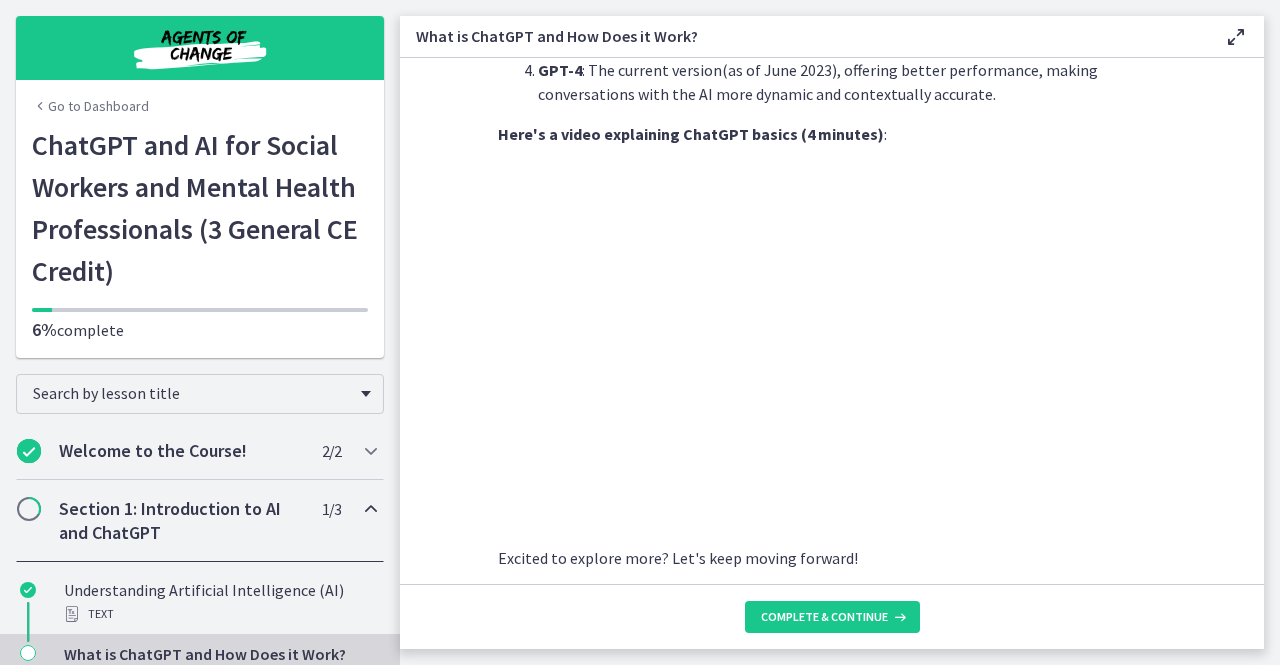 click on "ChatGPT , developed by  OpenAI , is a language model powered by AI. But what does that mean?
Imagine having a tool that can generate human-like text based on the prompts you provide. From answering queries to creating entire articles, ChatGPT can do it all. The secret is mastering the right way to "prompt" or instruct ChatGPT to produce exactly what you want!
Looking for ChatGPT prompts you can use today in your Social Work practice?  Skip ahead to our "bonus" section where you'll find close to 100 prompts.
The "GPT" in ChatGPT stands for "Generative Pretrained Transformer", which describes how it works if you speak data science :)
Let's break that down: It's "pretrained" on a vast range of internet text, learning patterns, and nuances of language. Then, it "generates" text based on that learning when you provide a prompt.
ChatGPT has evolved over several versions:
GPT-1
GPT-2
GPT-3
GPT-4
:" at bounding box center [832, 321] 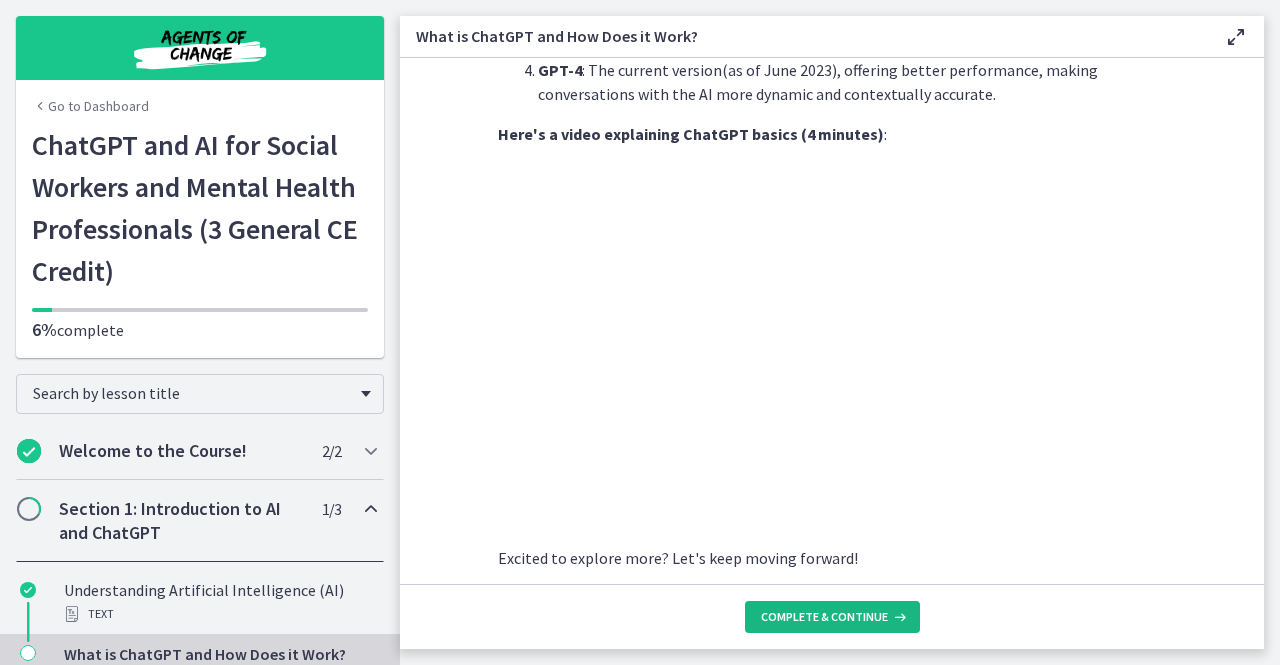 click at bounding box center [898, 617] 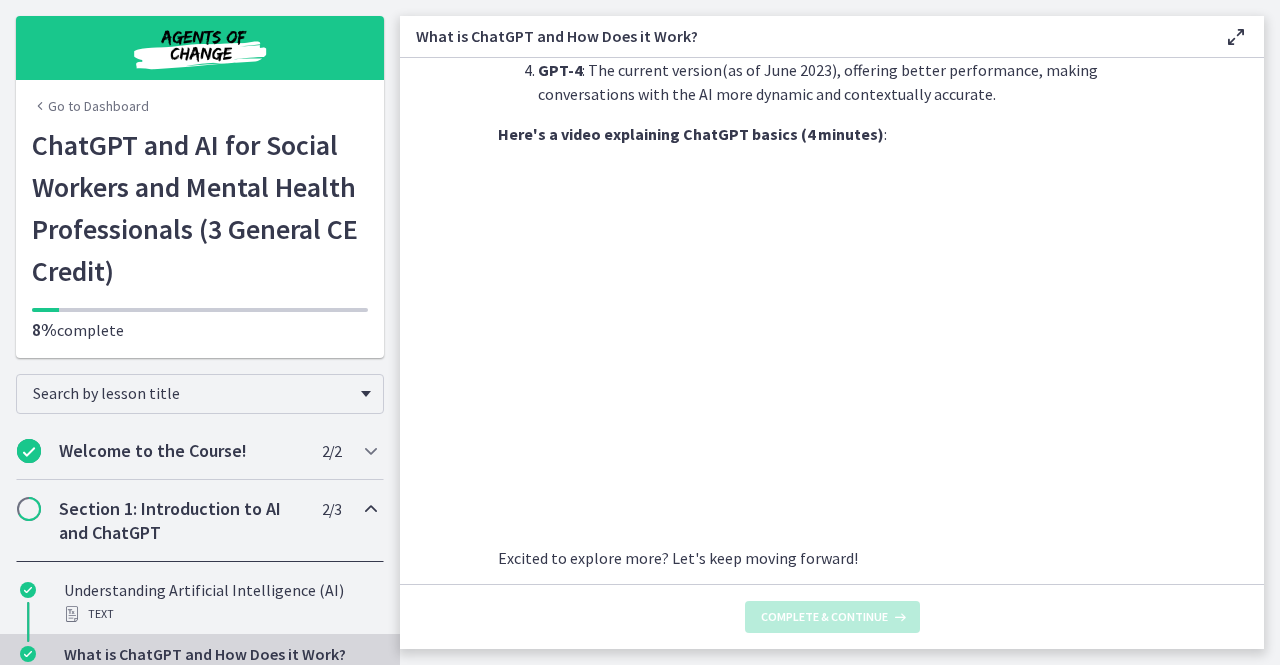 scroll, scrollTop: 0, scrollLeft: 0, axis: both 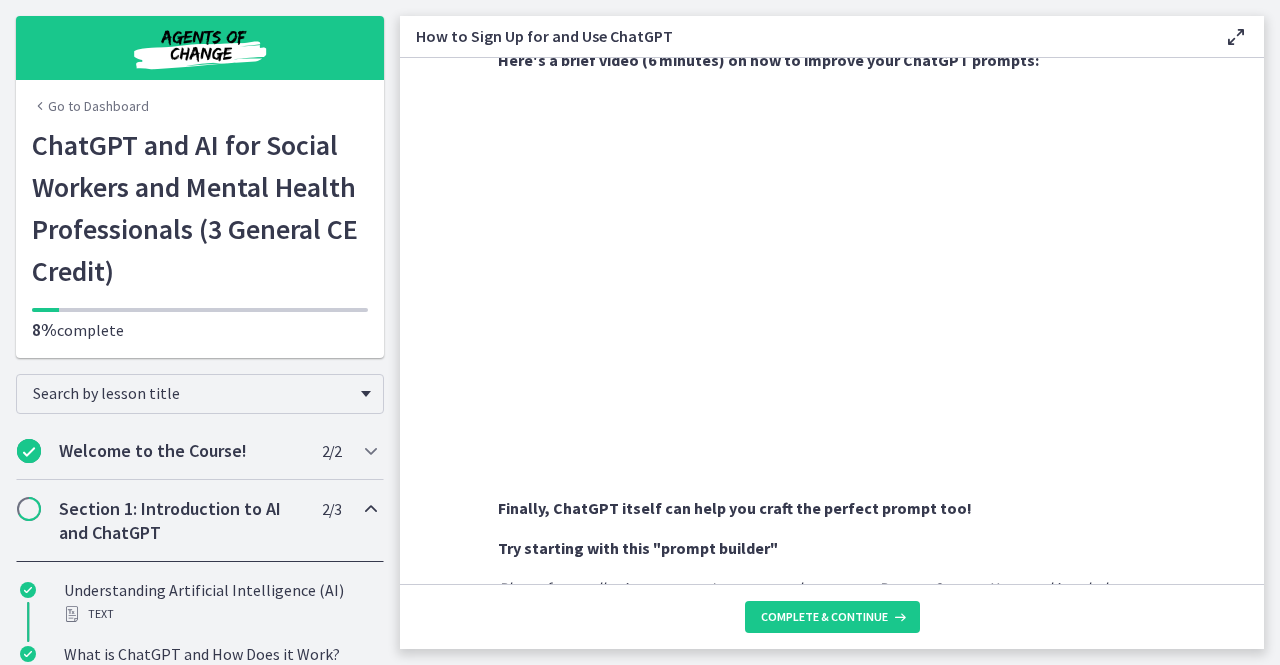 click on "Sign Up : Visit OpenAI's  website , click on the 'Sign Up' button, and fill in your details. It's free to use, but there are options to upgrade if you'd like access to the newest models and other benefits.
Accessing ChatGPT : Once you've signed in, you'll land on the ChatGPT interface.
Using ChatGPT : To start a conversation, type a prompt into the text box and press 'Enter'. For example, as a Social Worker, you might ask, "What resources can I provide a client dealing with financial hardship?"
Remember, the specificity of your input determines the quality of the AI's response. Use detailed prompts to guide the conversation.
Having writer's block thinking of the perfect prompt?  Check out the "Bonus" section at the end of this course for some inspiration!
Here's a brief video (6 minutes) on how to improve your ChatGPT prompts:
Finally, ChatGPT itself can help you craft the perfect prompt too!" at bounding box center (832, 321) 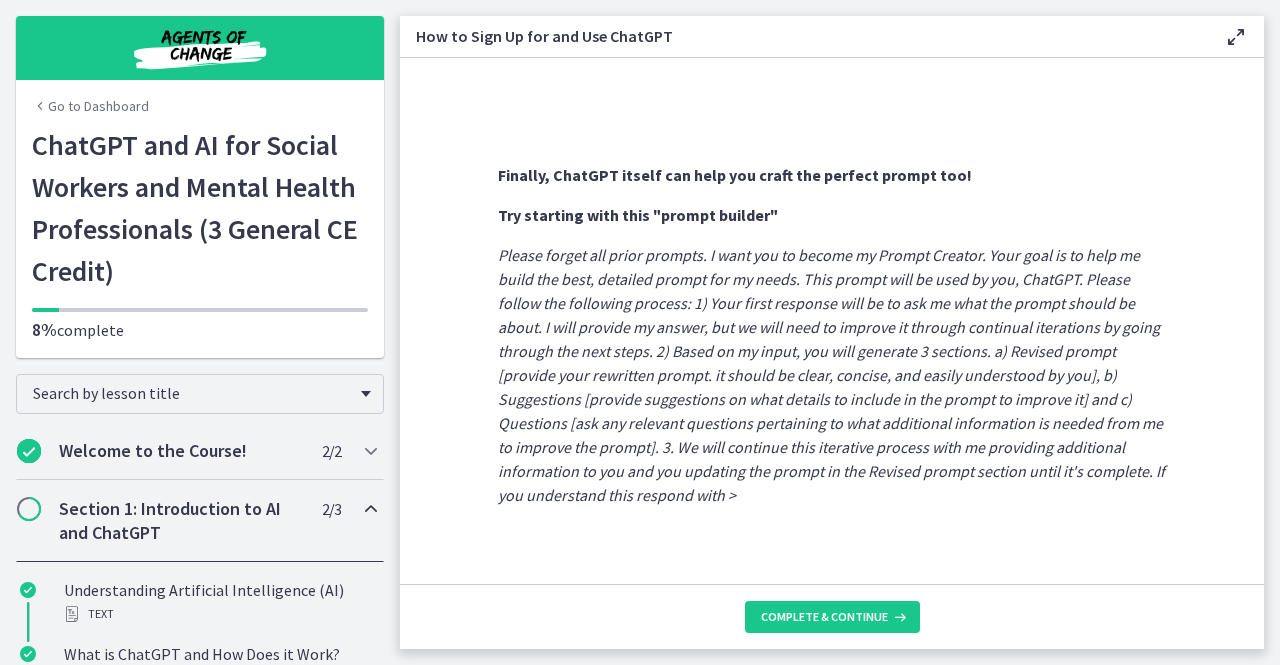 scroll, scrollTop: 1150, scrollLeft: 0, axis: vertical 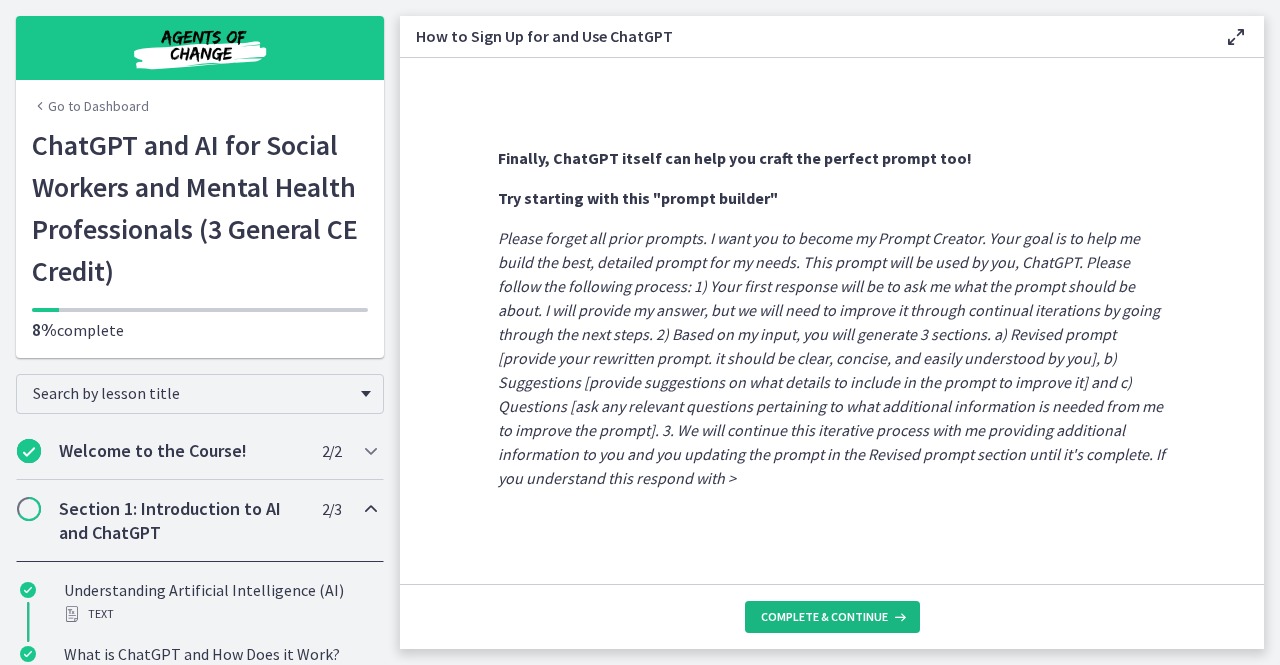 click on "Complete & continue" at bounding box center (824, 617) 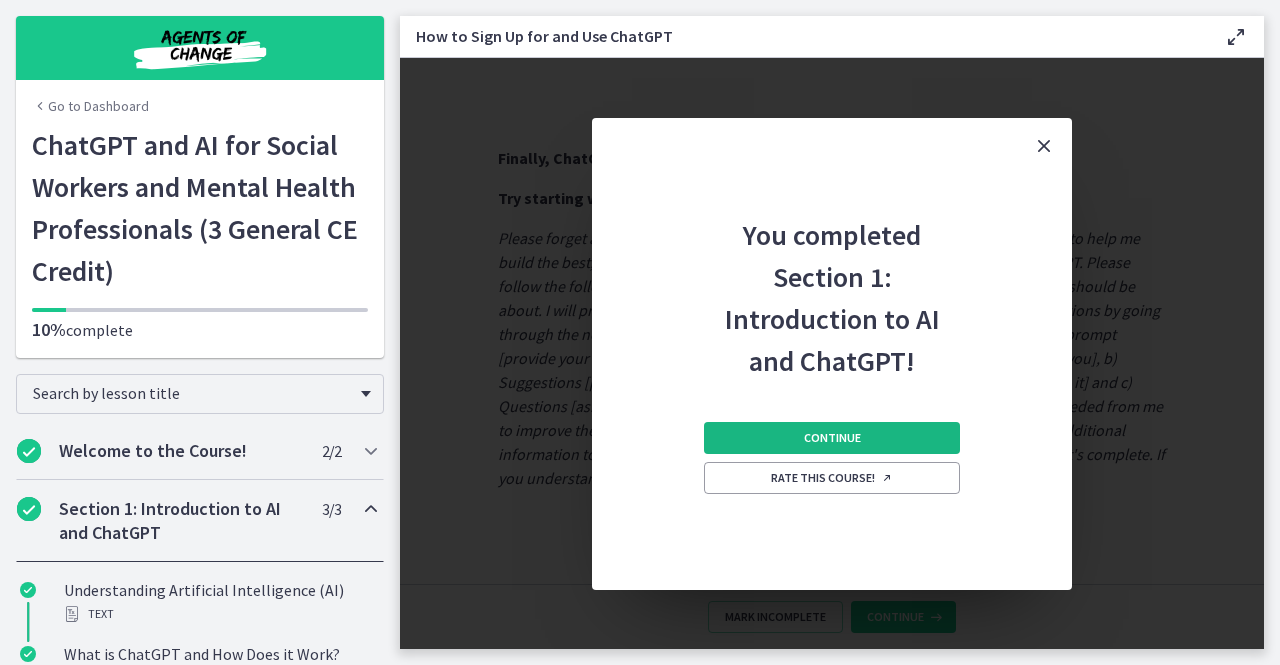 click on "Continue" at bounding box center (832, 438) 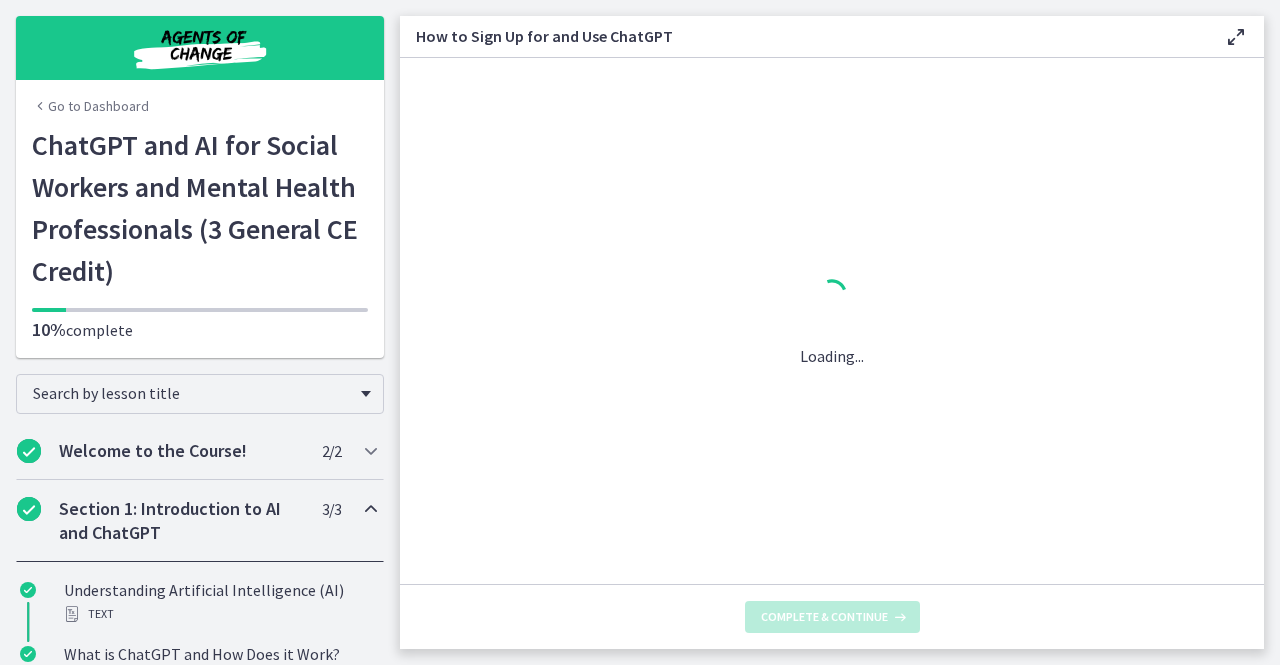 scroll, scrollTop: 0, scrollLeft: 0, axis: both 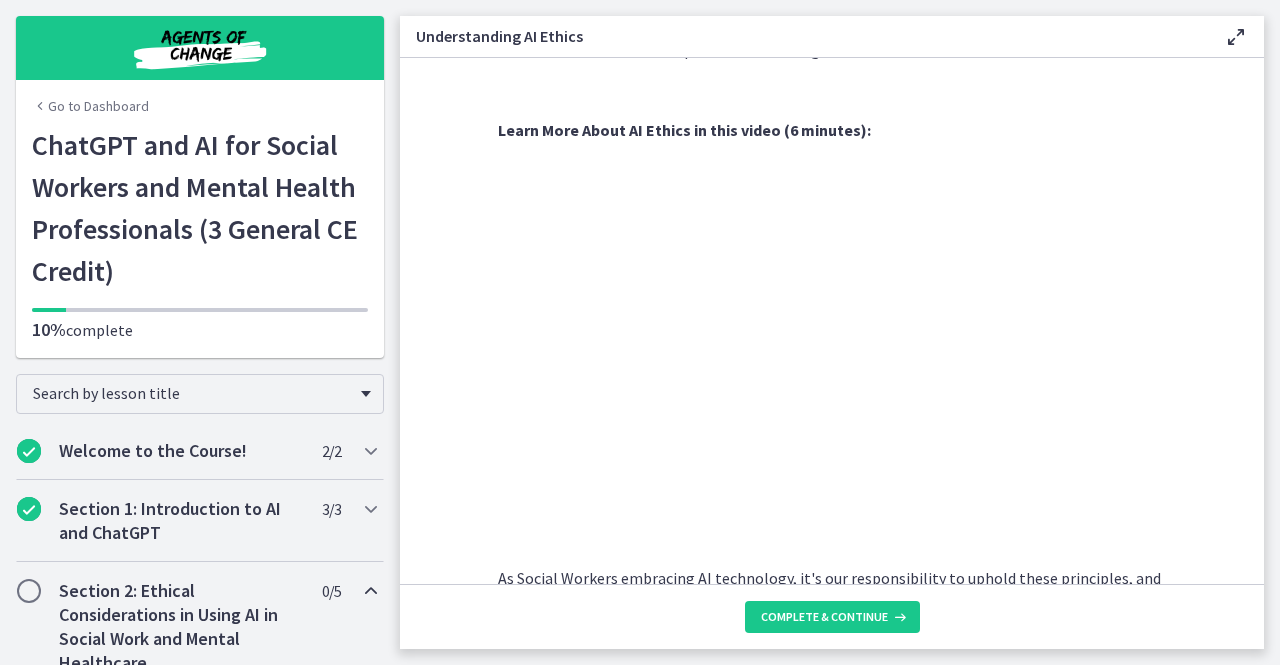 click on "Artificial Intelligence has transformed various industries, including Social Work. While its applications have the potential to enhance our work and streamline operations, it is equally essential to consider the ethical implications of these technologies.
AI Ethics  broadly involves ensuring fairness, transparency, accountability, and harm reduction in the development and application of AI technologies. It's about making sure that AI is used in a manner that respects human rights and values, while promoting societal benefits.
Let's break down these principles further:
Fairness : AI should be designed and used in a way that treats all individuals equitably. It should not reinforce existing social inequalities or introduce new ones.
Transparency : There should be clarity about how AI systems work, how they make decisions, and how they can be audited.
Accountability
Harm Reduction" at bounding box center [832, 321] 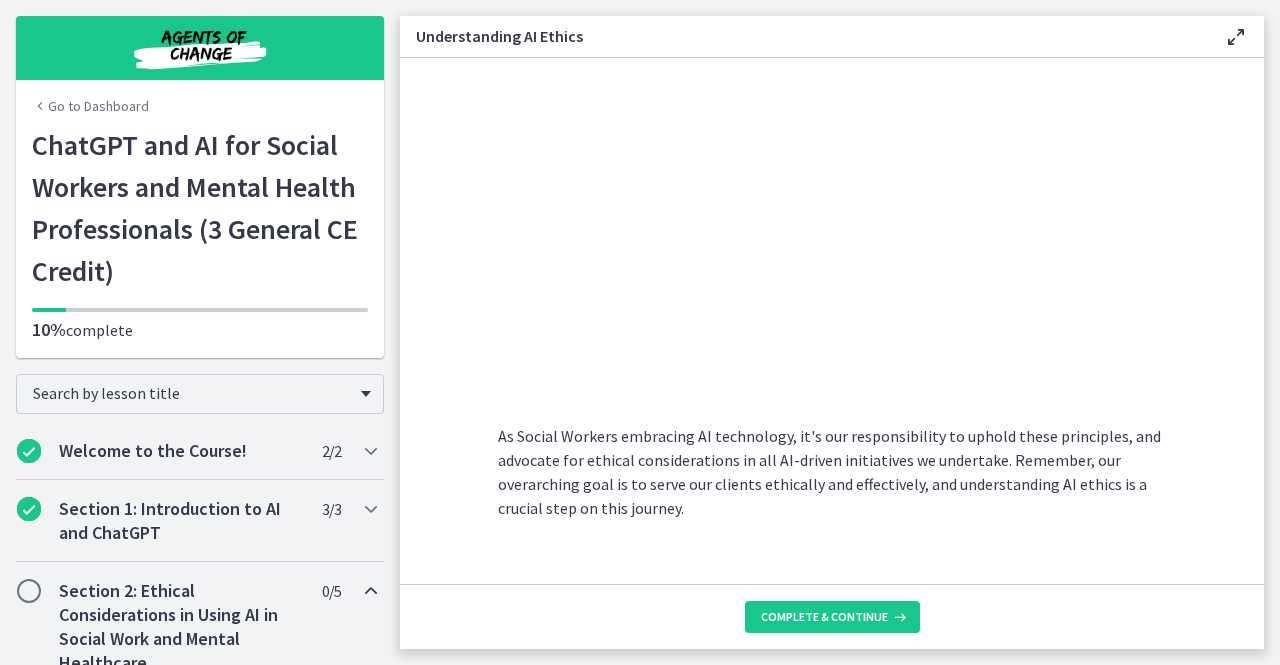 scroll, scrollTop: 1072, scrollLeft: 0, axis: vertical 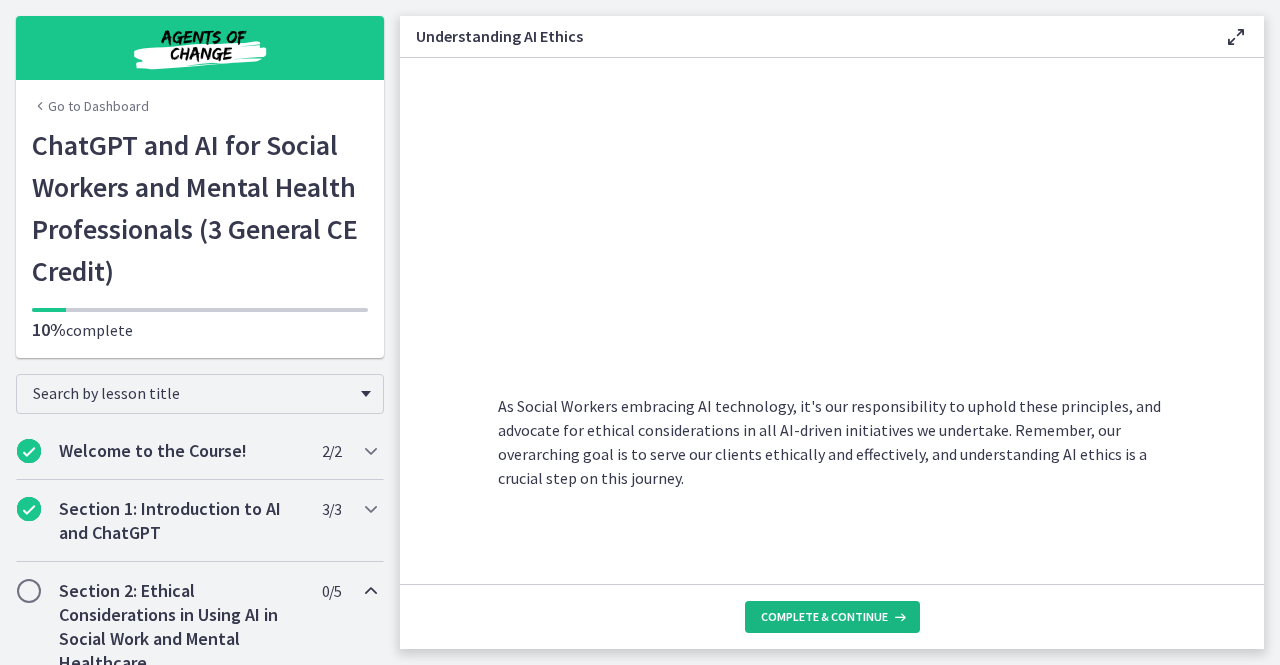 click at bounding box center [898, 617] 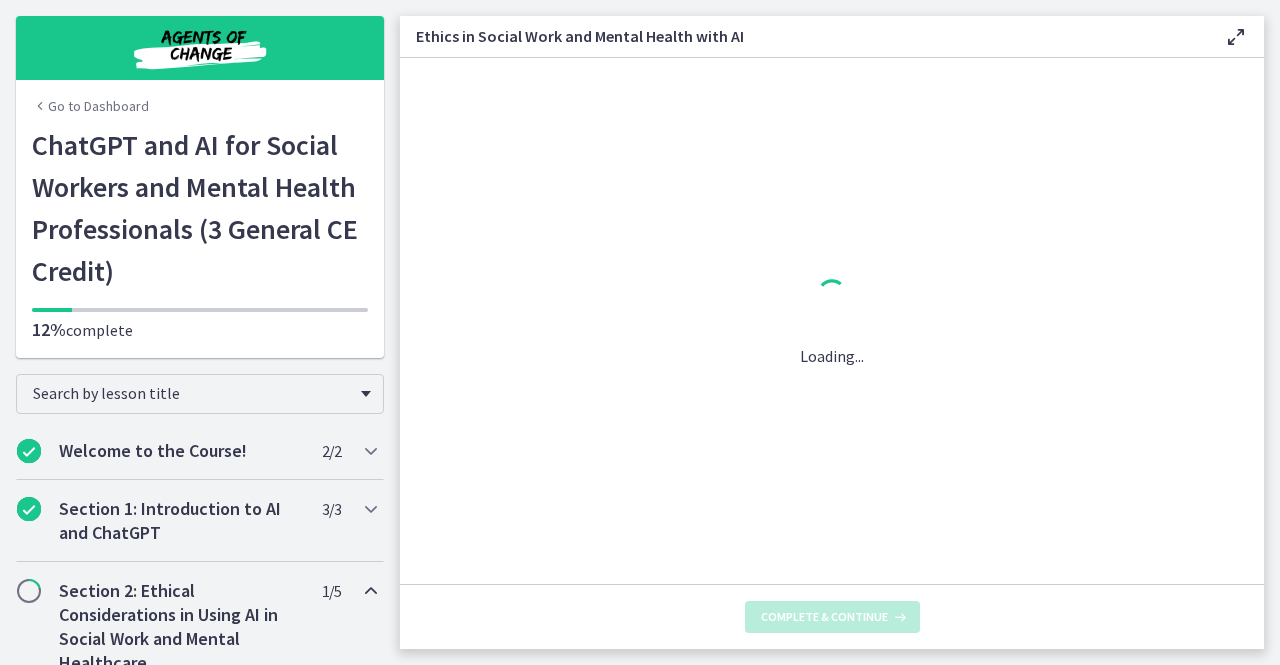 scroll, scrollTop: 0, scrollLeft: 0, axis: both 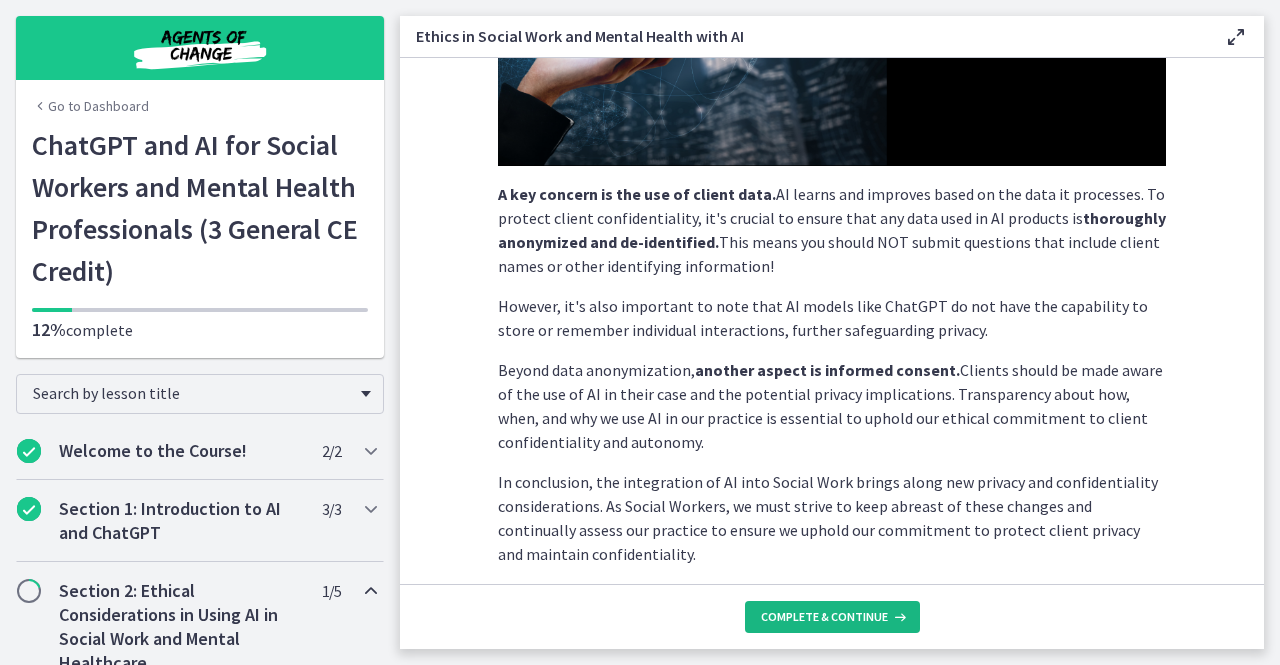 click on "Complete & continue" at bounding box center (824, 617) 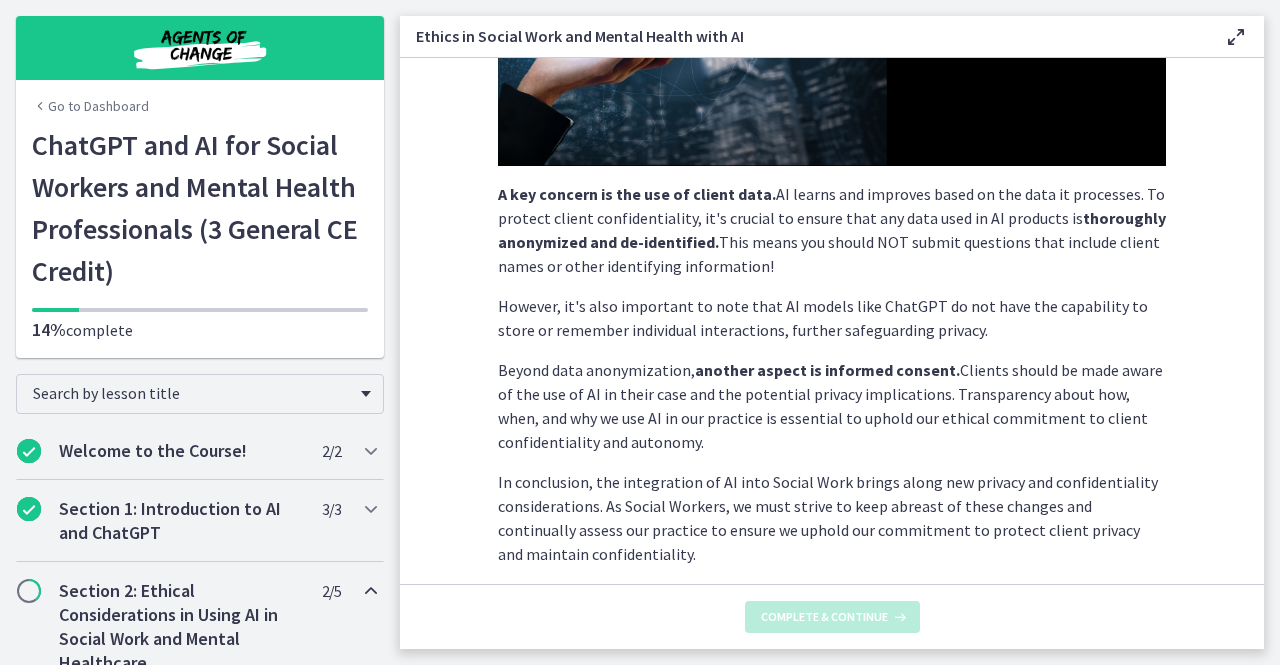 scroll, scrollTop: 0, scrollLeft: 0, axis: both 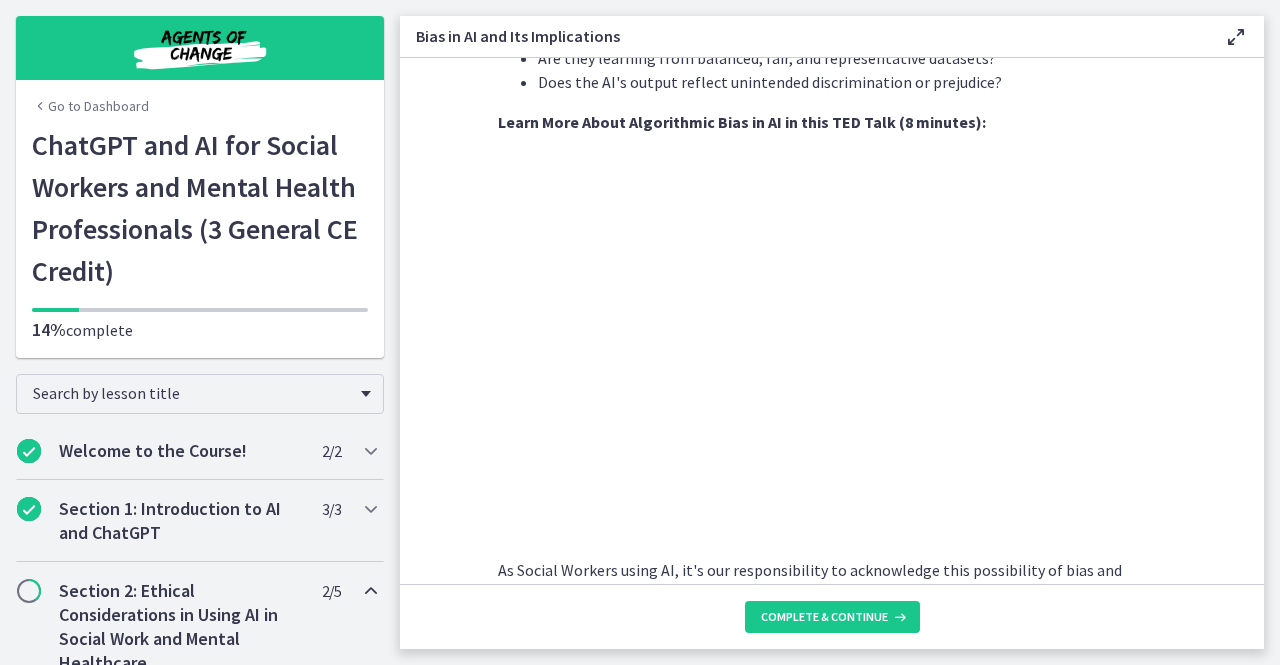 click on "AI systems like ChatGPT learn from vast amounts of data. If this data contains inherent societal or cultural biases, AI can inadvertently learn, replicate, and even amplify these biases.  This is a significant concern when using AI in Social Work, a field committed to promoting fairness and equality.
Bias in AI could lead to skewed outputs, leading to inaccurate or discriminatory practices. For instance, an AI tool used for risk assessment in child welfare  might unintentionally flag certain demographic groups as higher risk  due to underlying bias in the data it was trained on.
It's essential to critically assess AI tools for potential bias:
Are they learning from balanced, fair, and representative datasets?
Does the AI's output reflect unintended discrimination or prejudice?
Learn More About Algorithmic Bias in AI in this TED Talk (8 minutes):
Ethical Implications:
Impact on Clients and Service Delivery:" at bounding box center (832, 321) 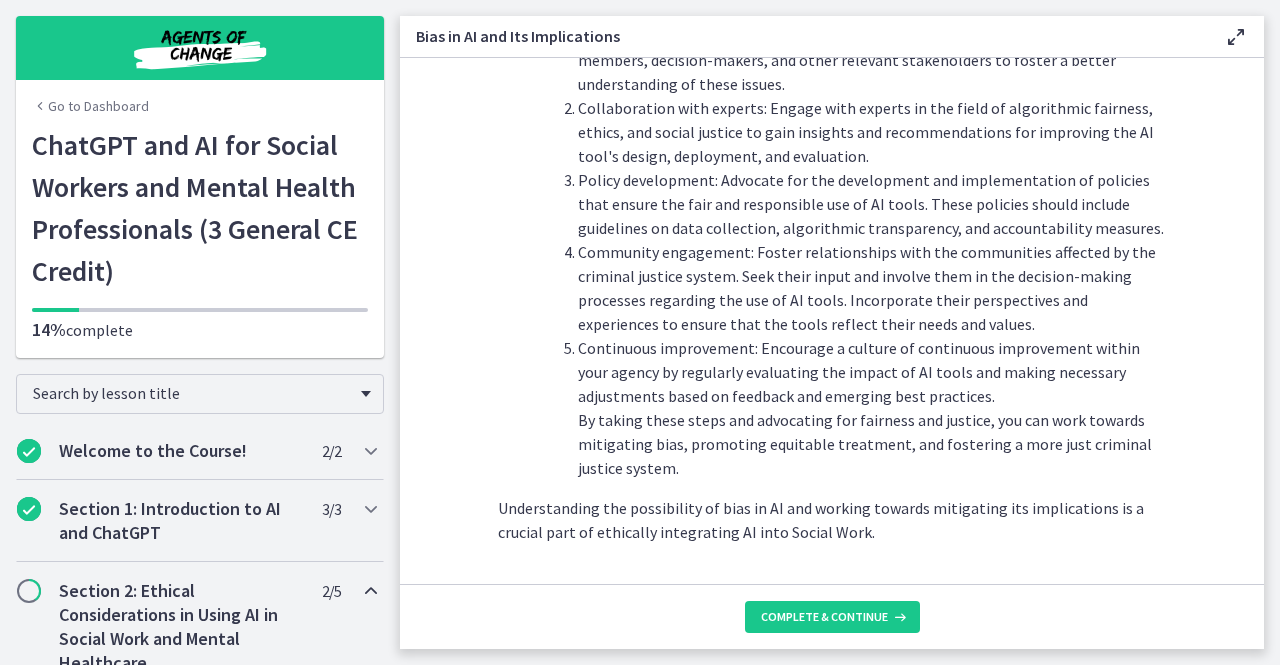 scroll, scrollTop: 2312, scrollLeft: 0, axis: vertical 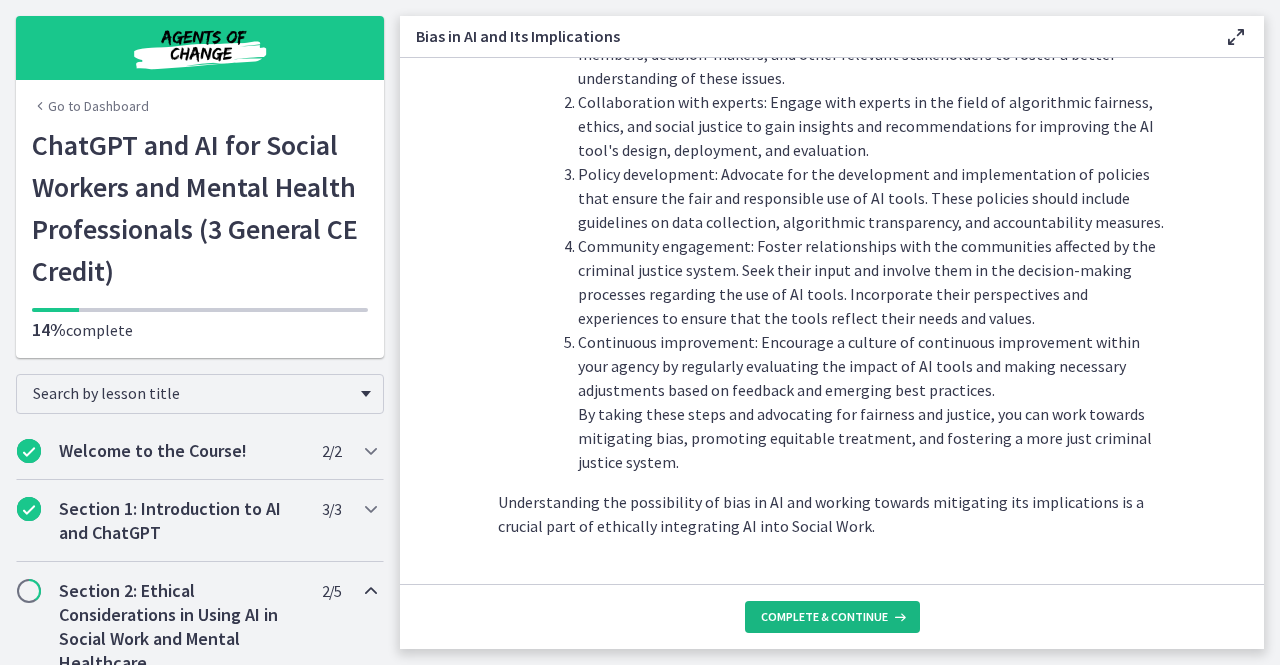click on "Complete & continue" at bounding box center (824, 617) 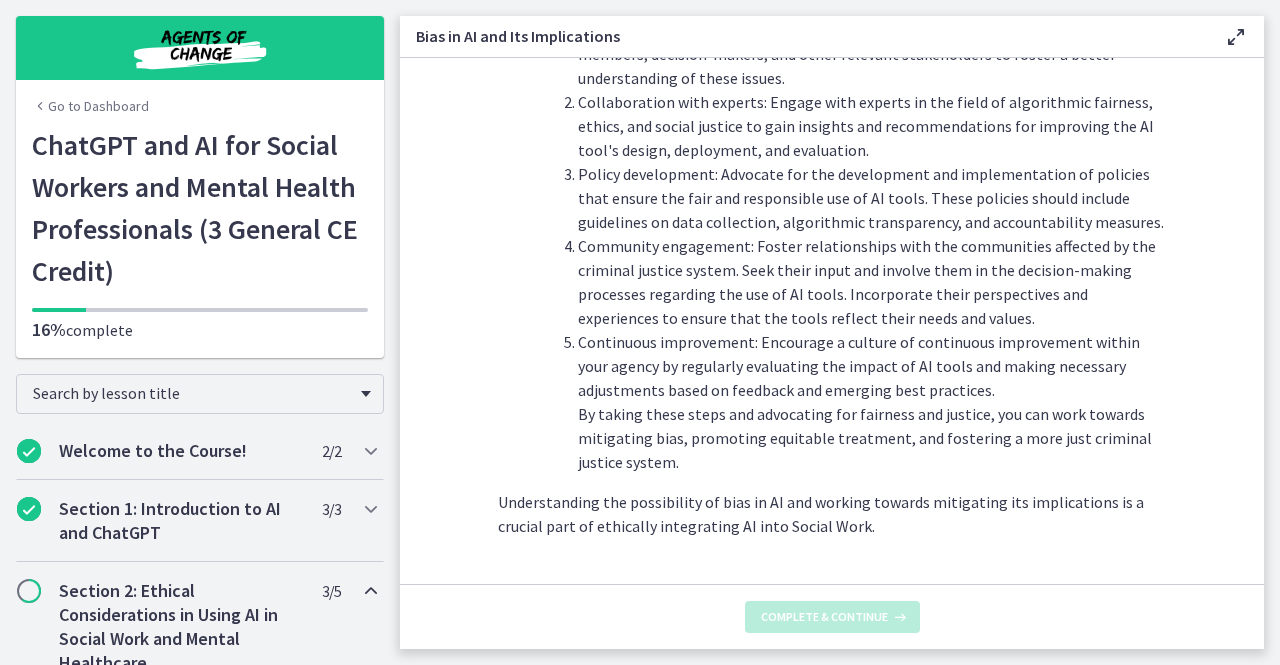 scroll, scrollTop: 0, scrollLeft: 0, axis: both 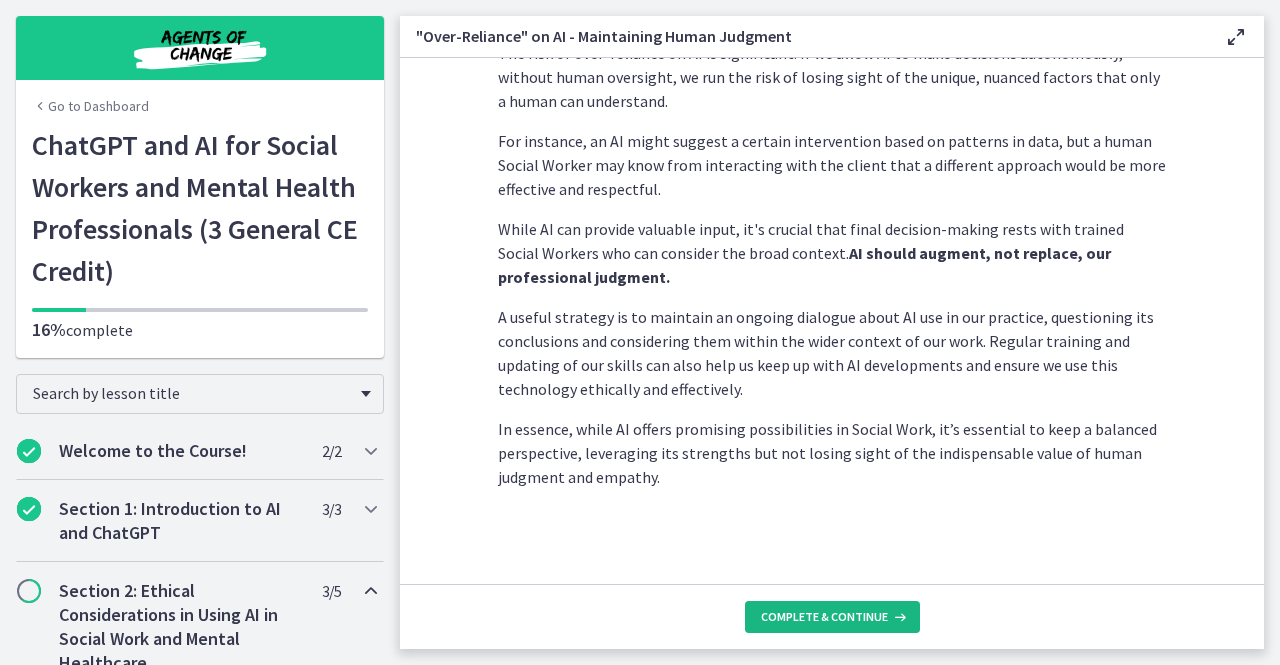 click on "Complete & continue" at bounding box center [824, 617] 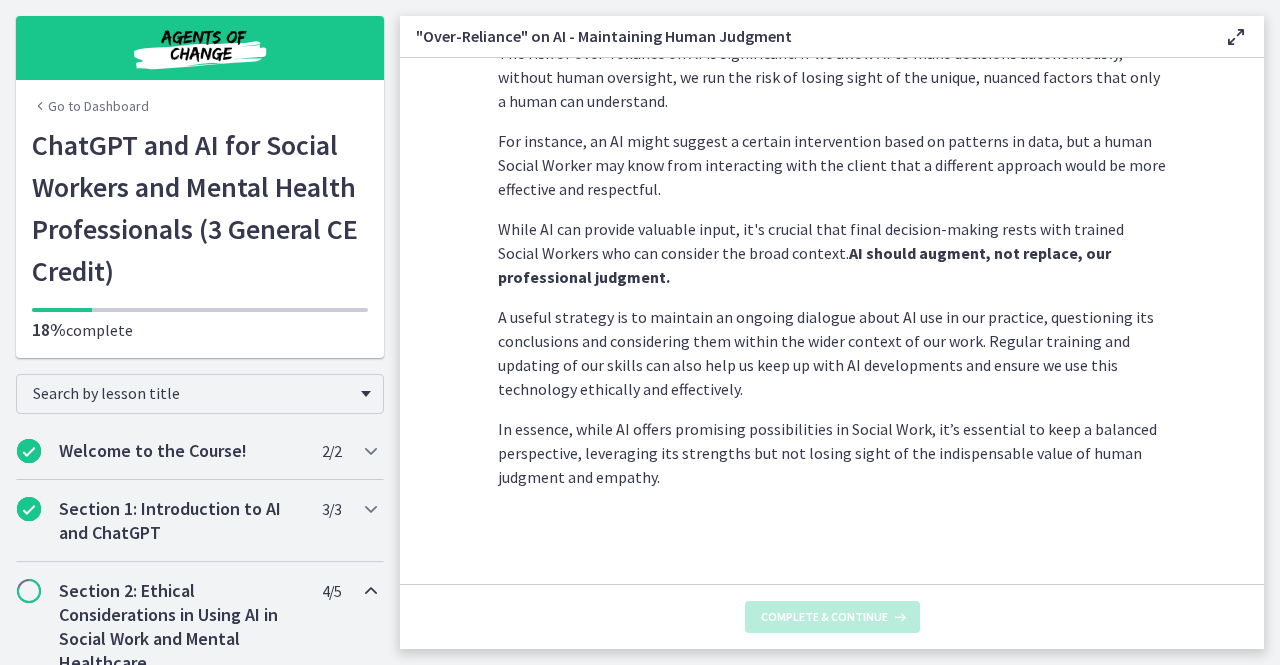scroll, scrollTop: 0, scrollLeft: 0, axis: both 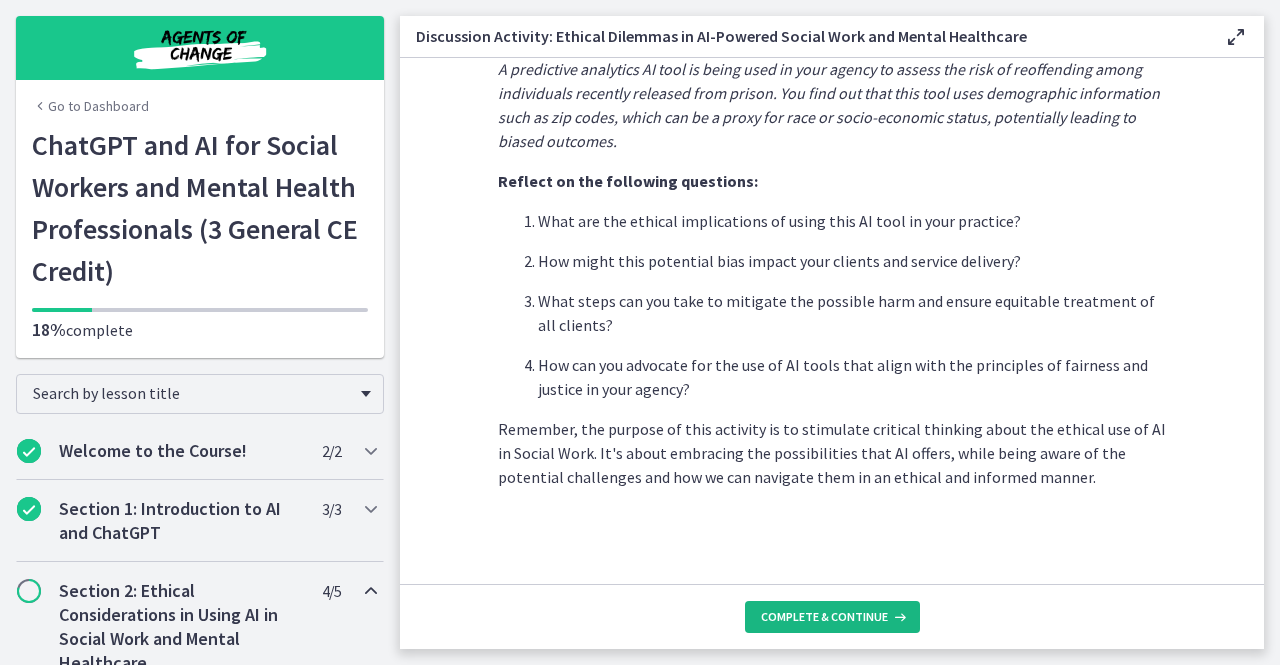 click on "Complete & continue" at bounding box center [824, 617] 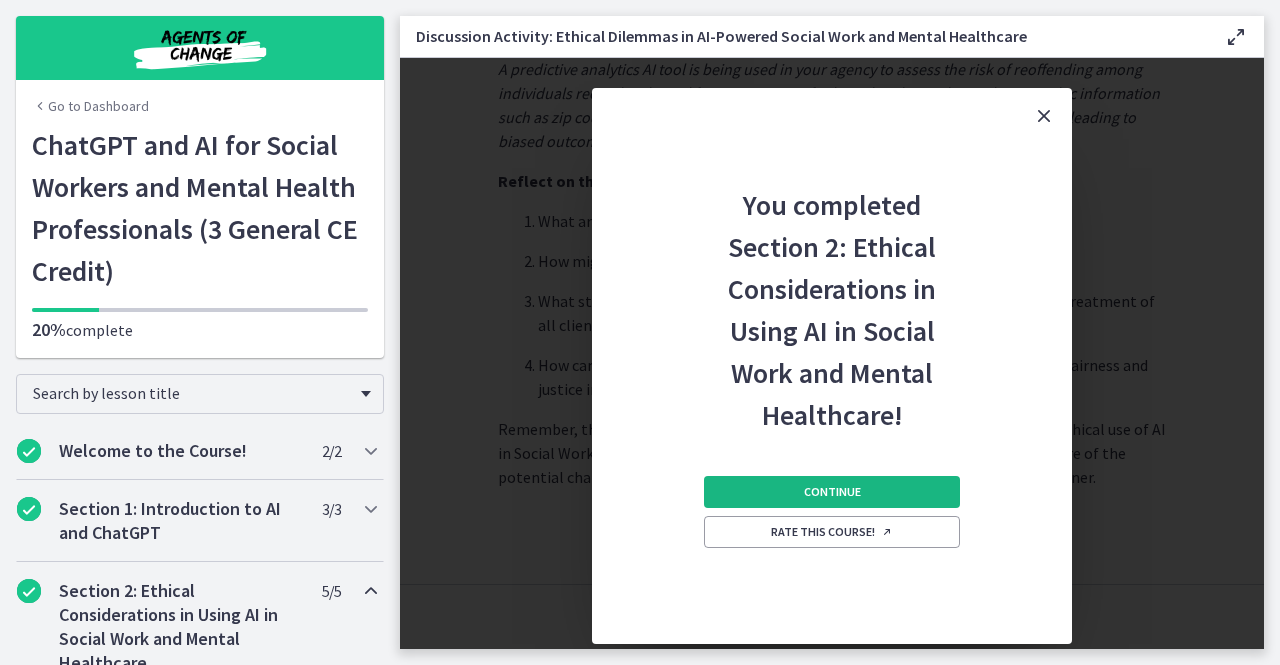 click on "Continue" at bounding box center [832, 492] 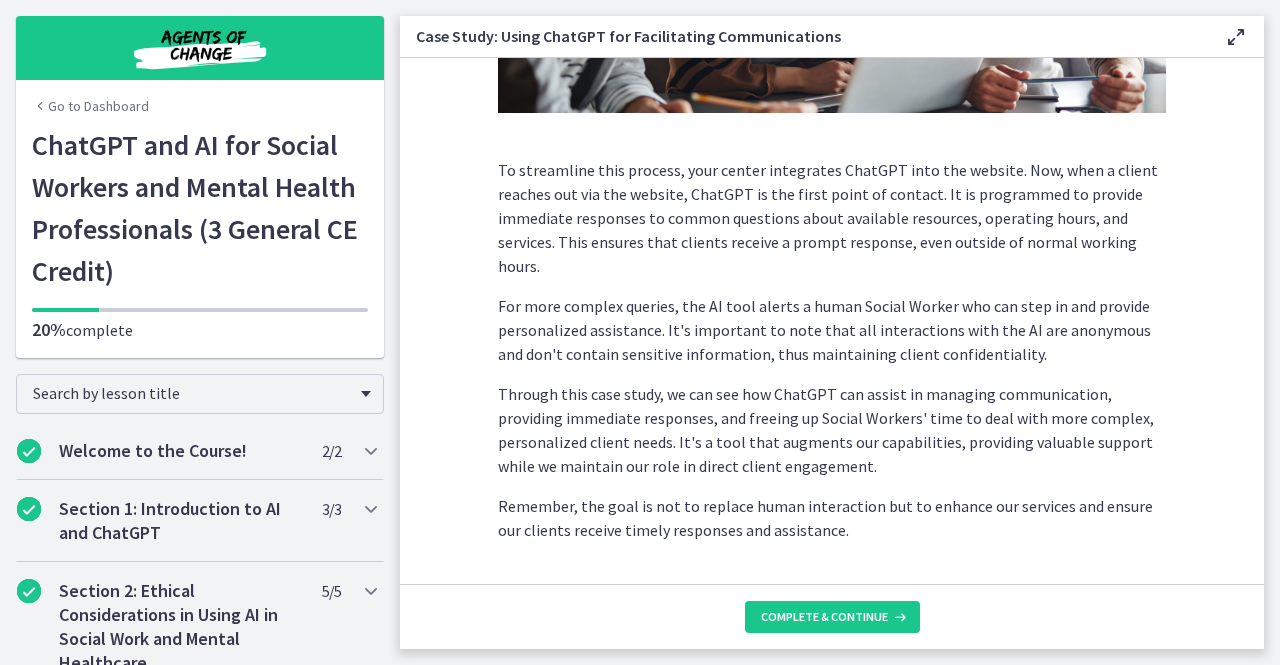 scroll, scrollTop: 582, scrollLeft: 0, axis: vertical 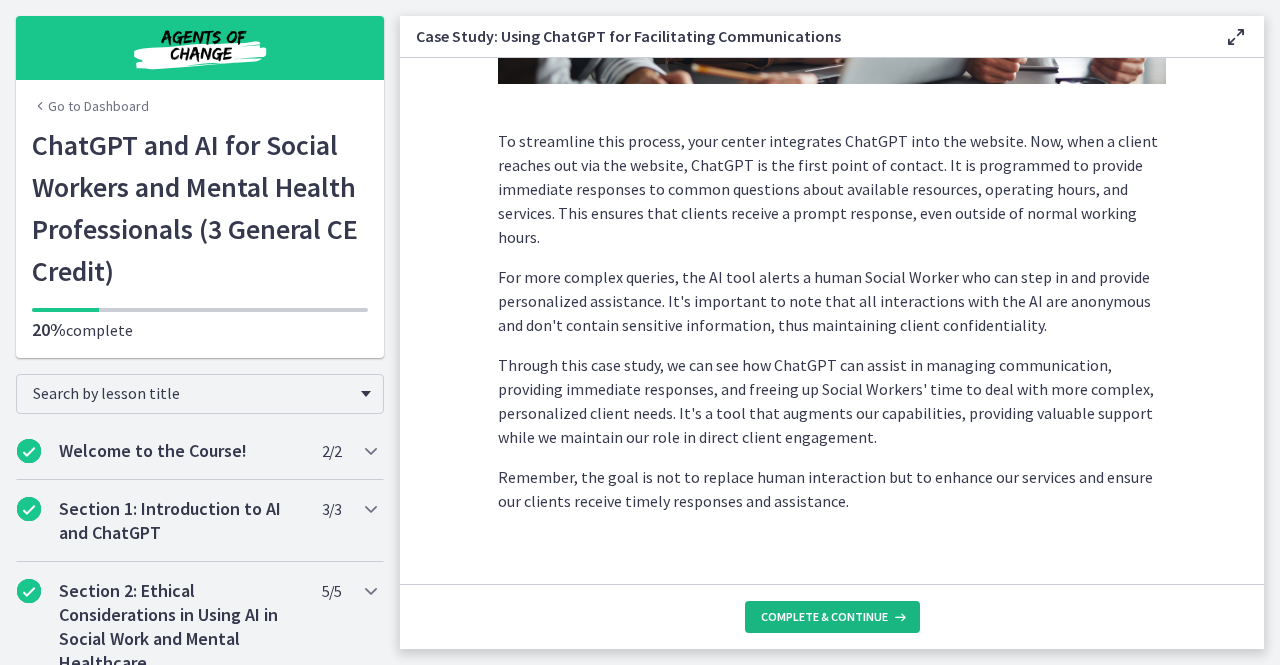 click on "Complete & continue" at bounding box center (824, 617) 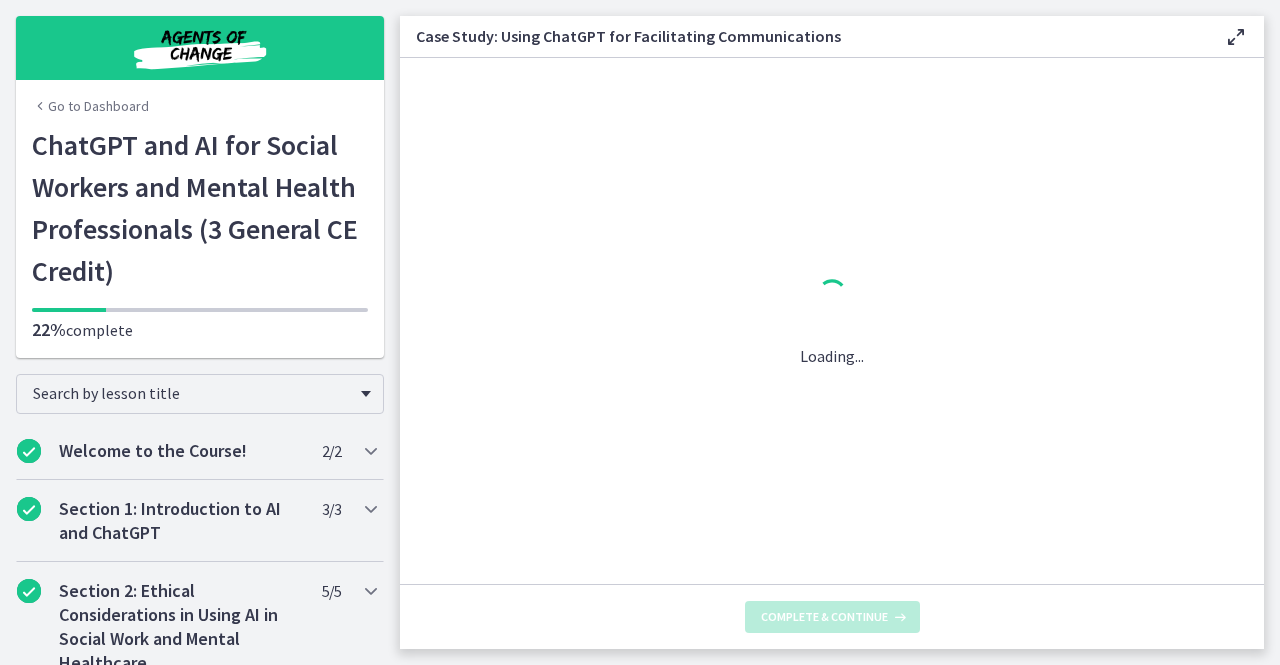 scroll, scrollTop: 0, scrollLeft: 0, axis: both 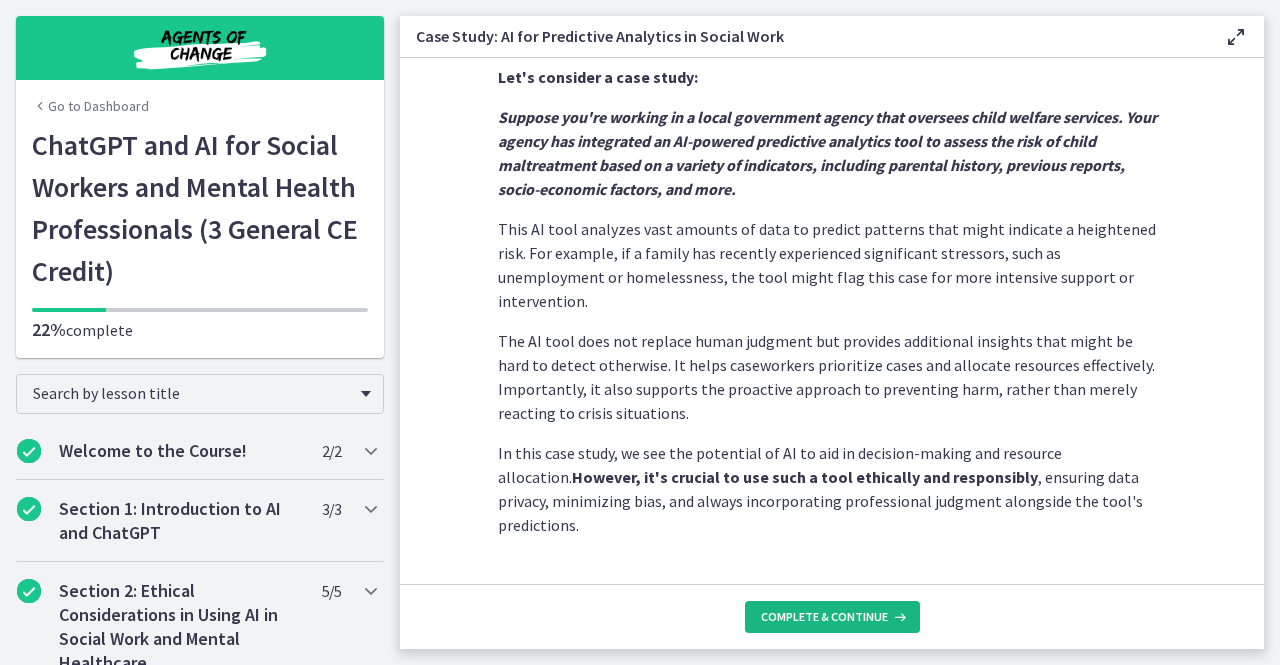 click on "Complete & continue" at bounding box center (824, 617) 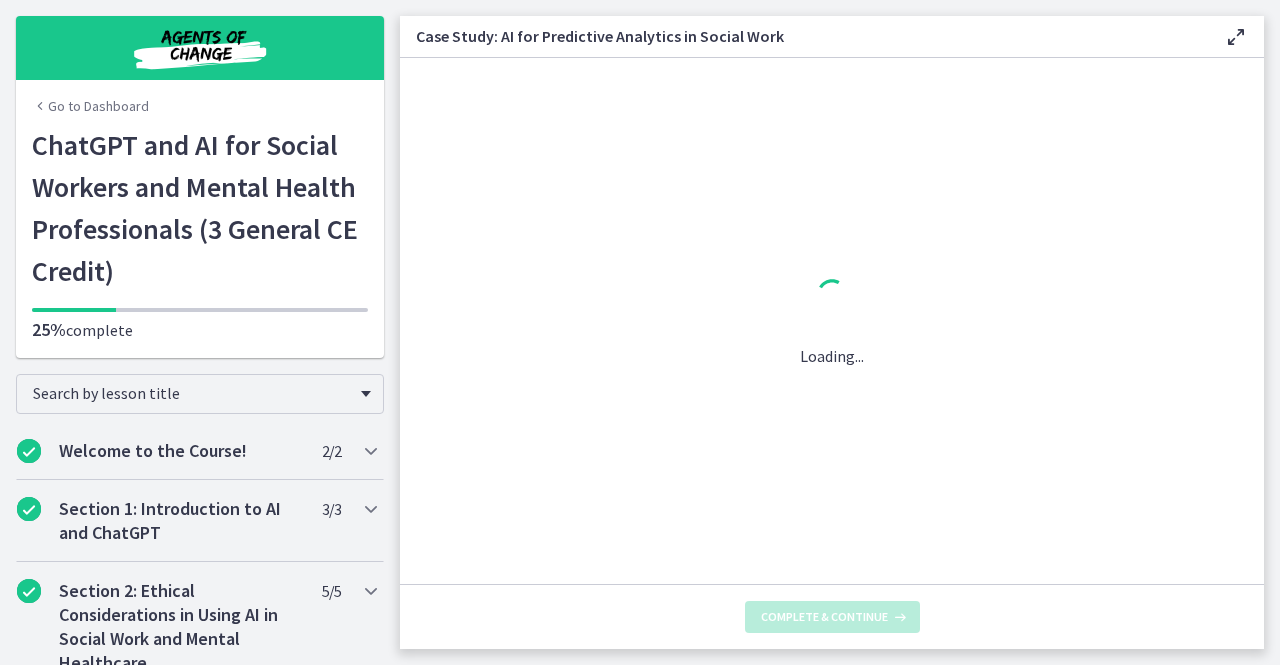 scroll, scrollTop: 0, scrollLeft: 0, axis: both 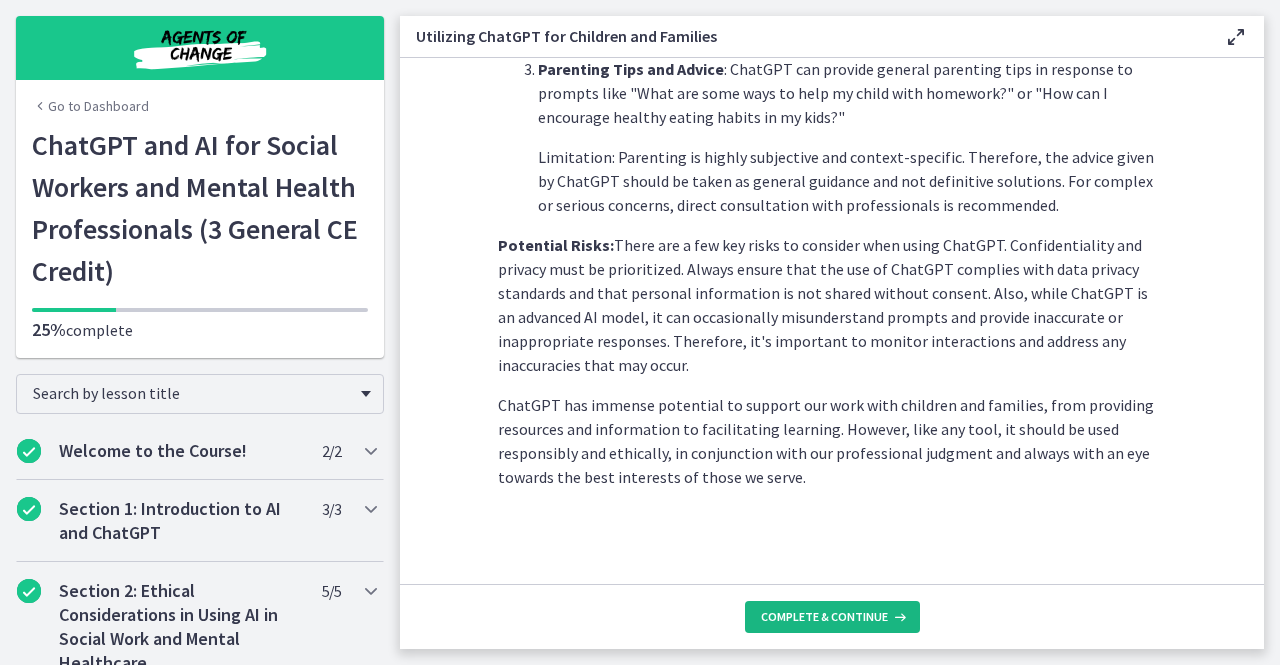 click on "Complete & continue" at bounding box center (824, 617) 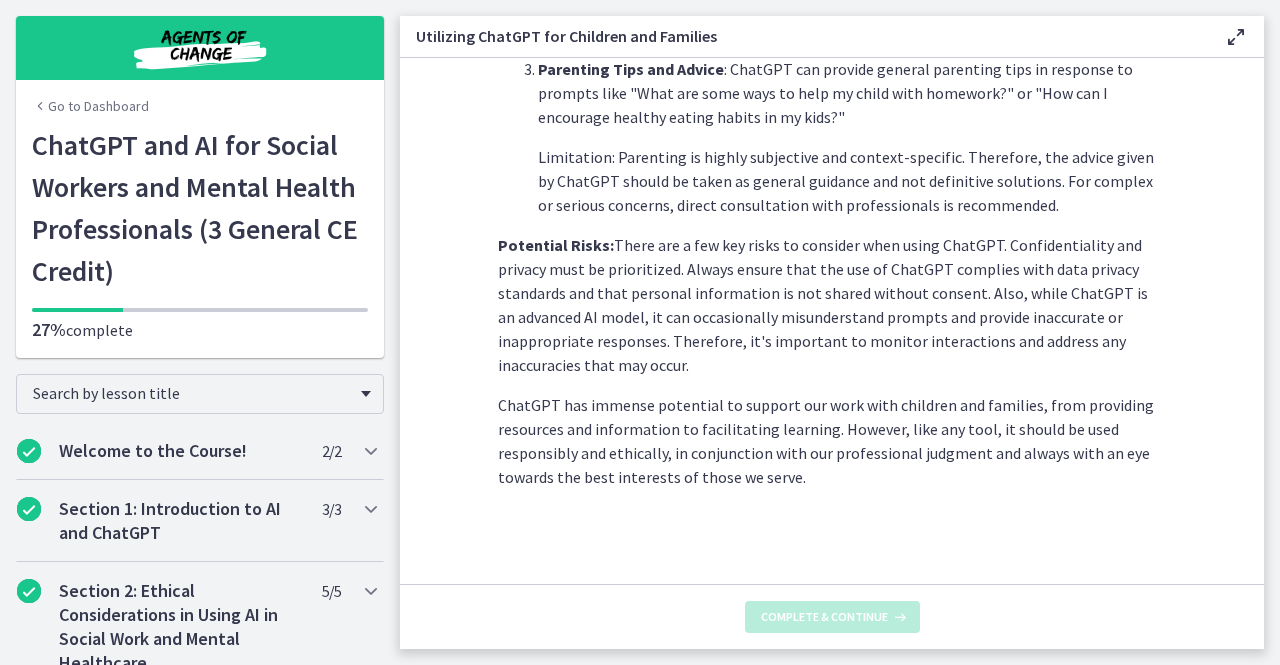 scroll, scrollTop: 0, scrollLeft: 0, axis: both 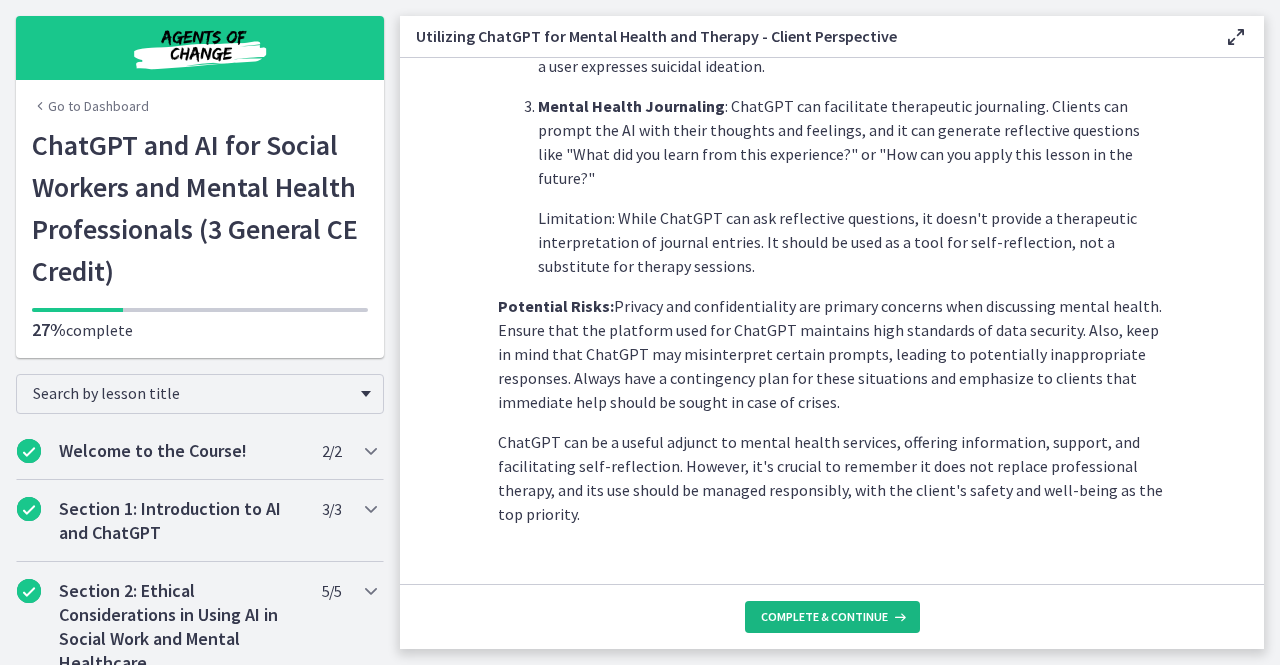 click on "Complete & continue" at bounding box center [824, 617] 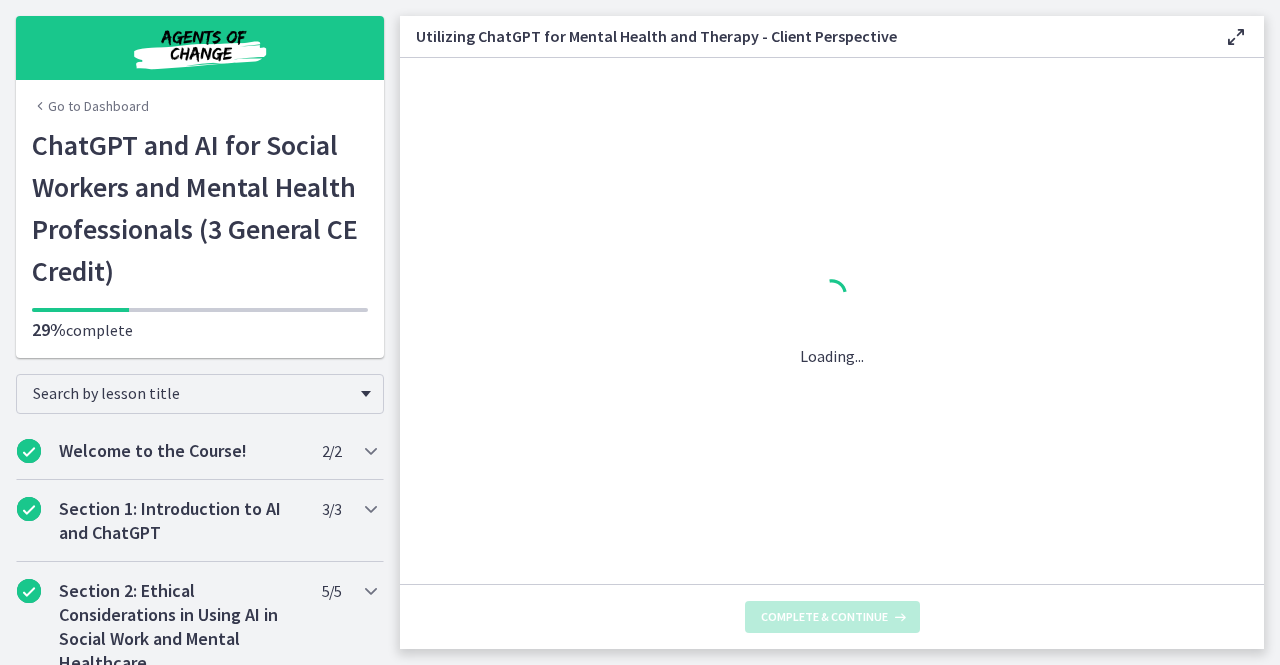 scroll, scrollTop: 0, scrollLeft: 0, axis: both 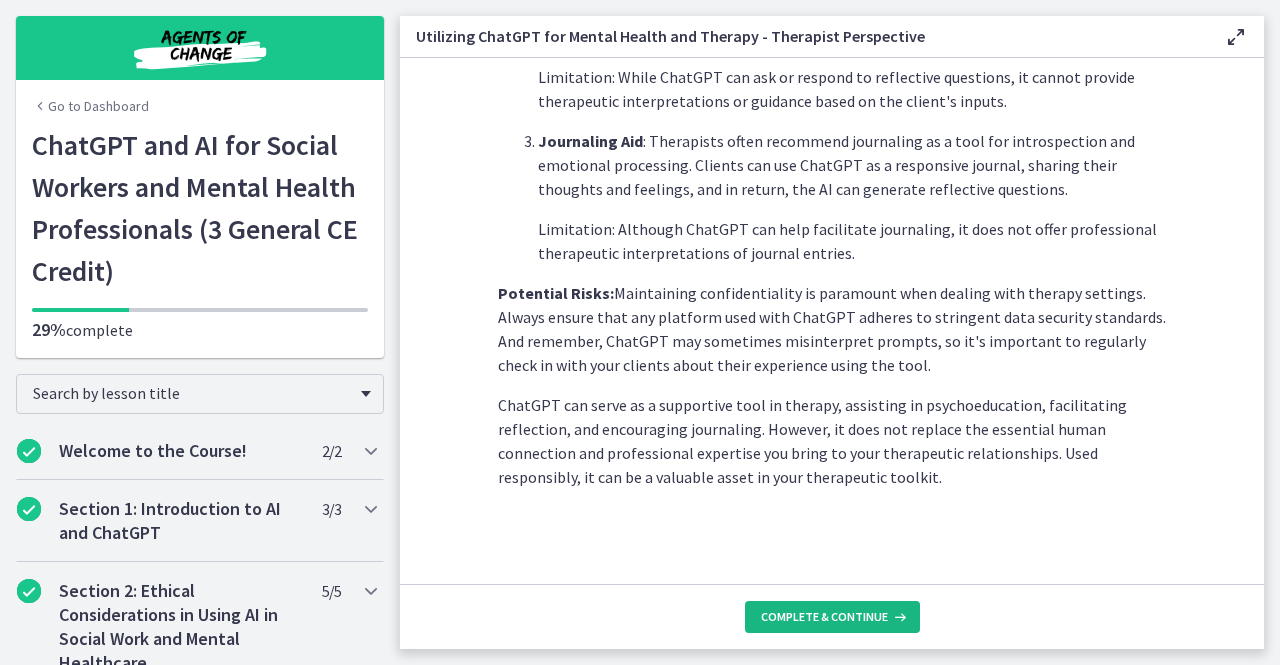 click on "Complete & continue" at bounding box center (824, 617) 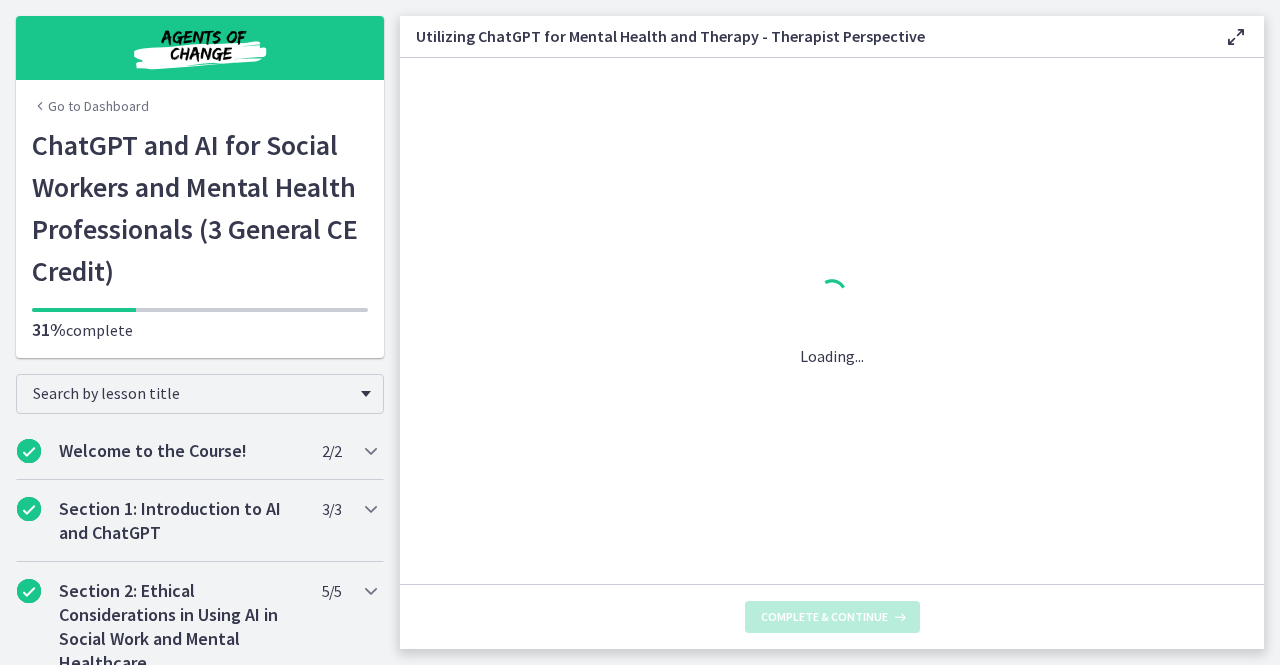 scroll, scrollTop: 0, scrollLeft: 0, axis: both 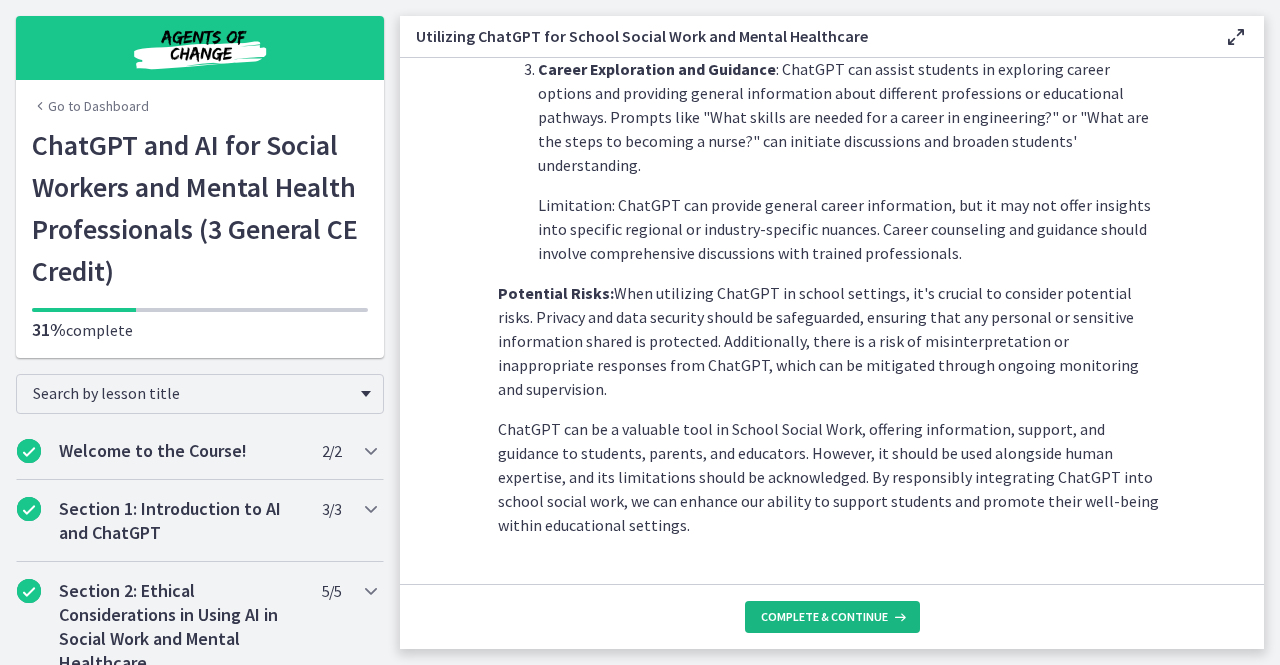click on "Complete & continue" at bounding box center (824, 617) 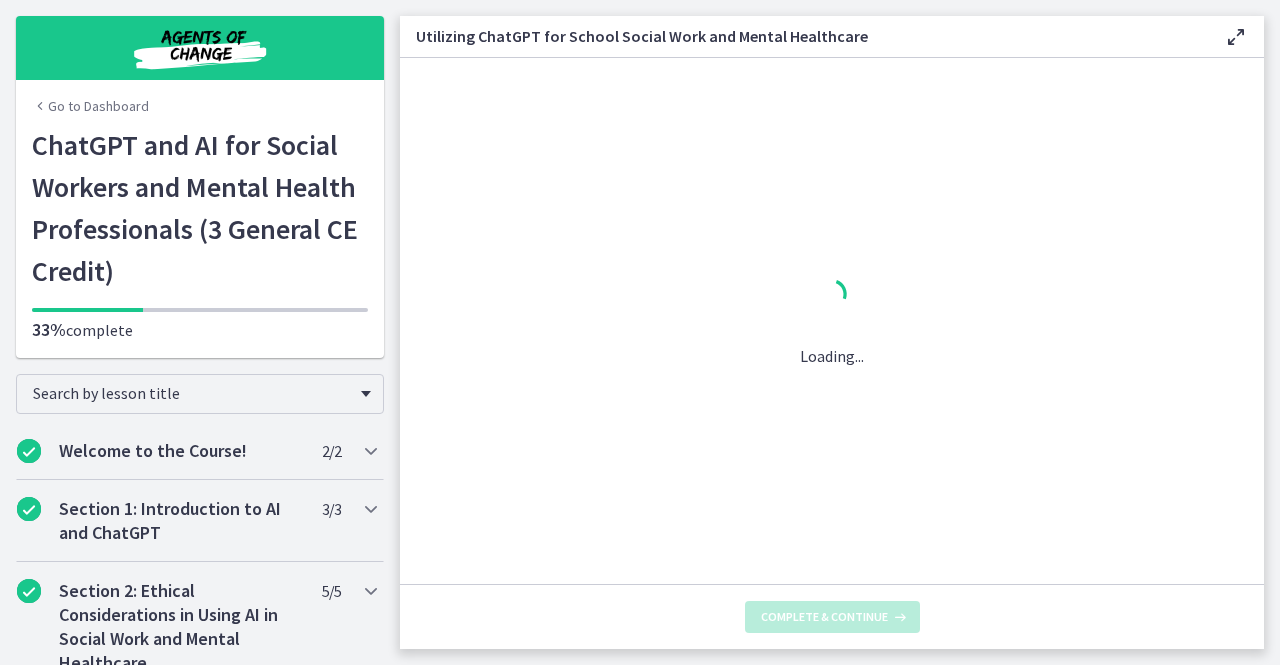 scroll, scrollTop: 0, scrollLeft: 0, axis: both 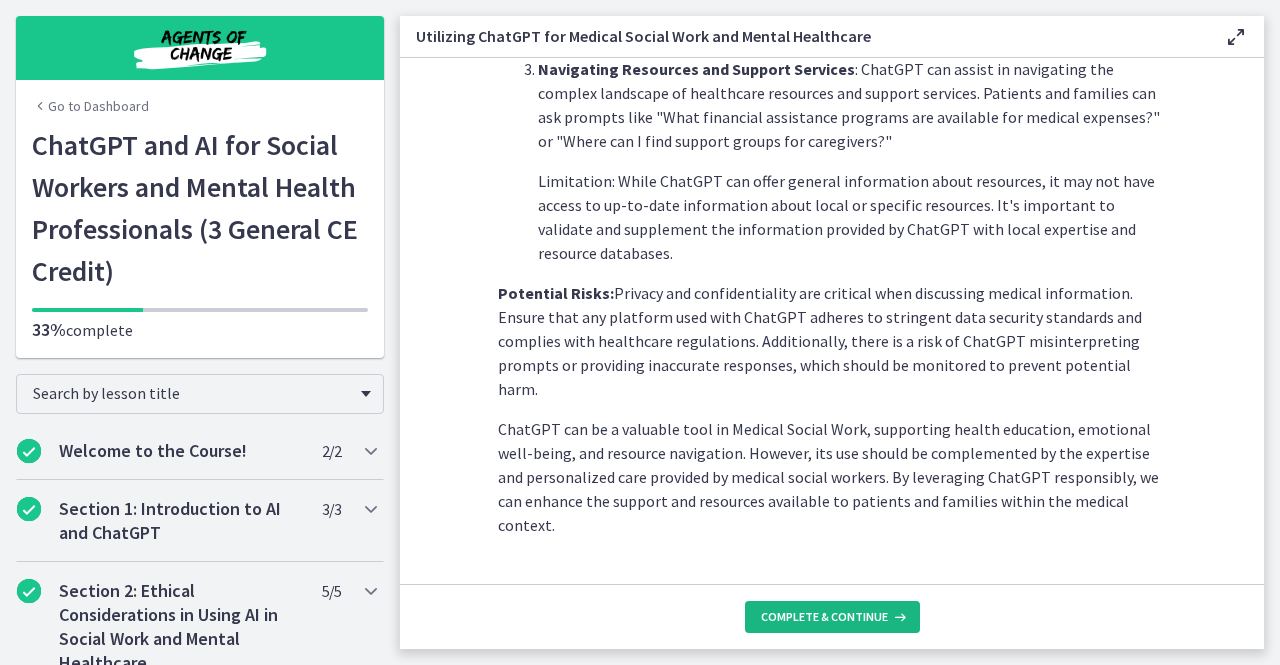 click on "Complete & continue" at bounding box center (824, 617) 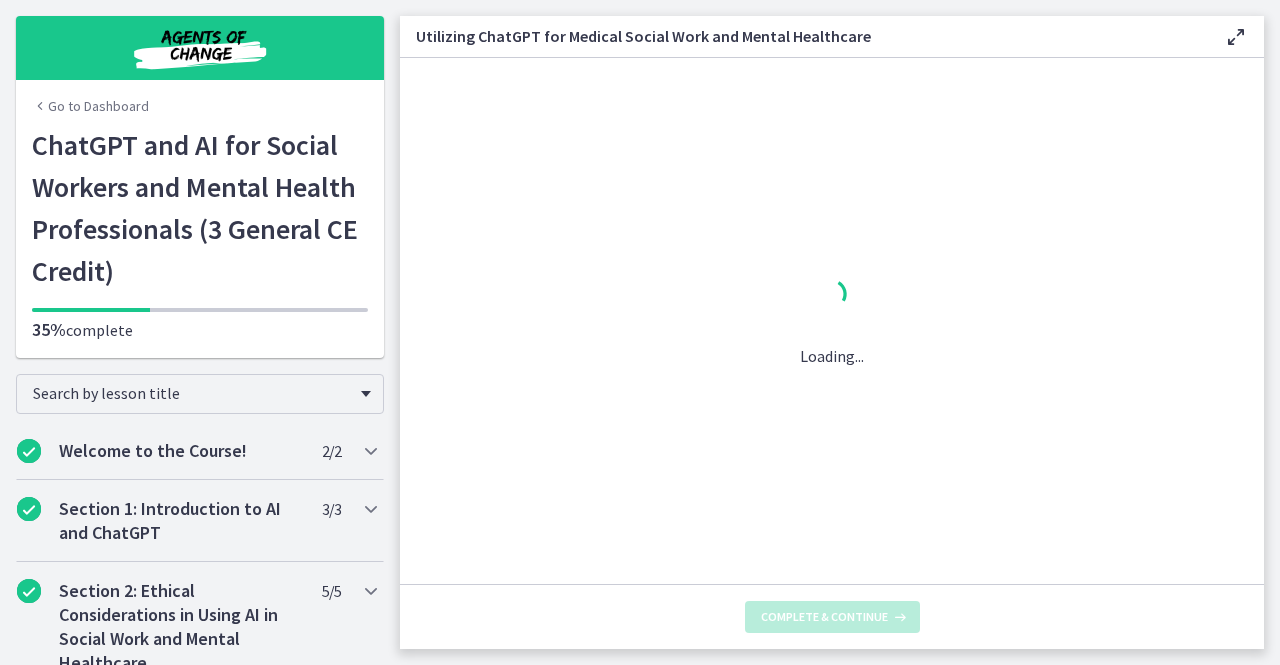 scroll, scrollTop: 0, scrollLeft: 0, axis: both 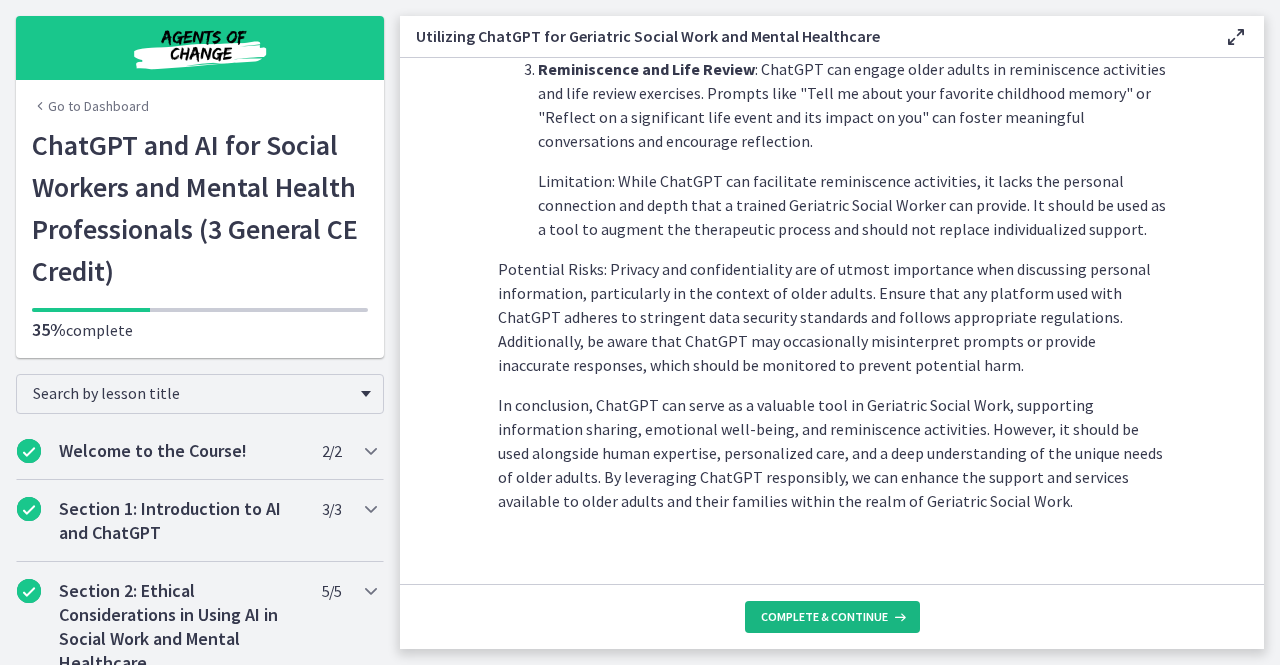 click on "Complete & continue" at bounding box center [824, 617] 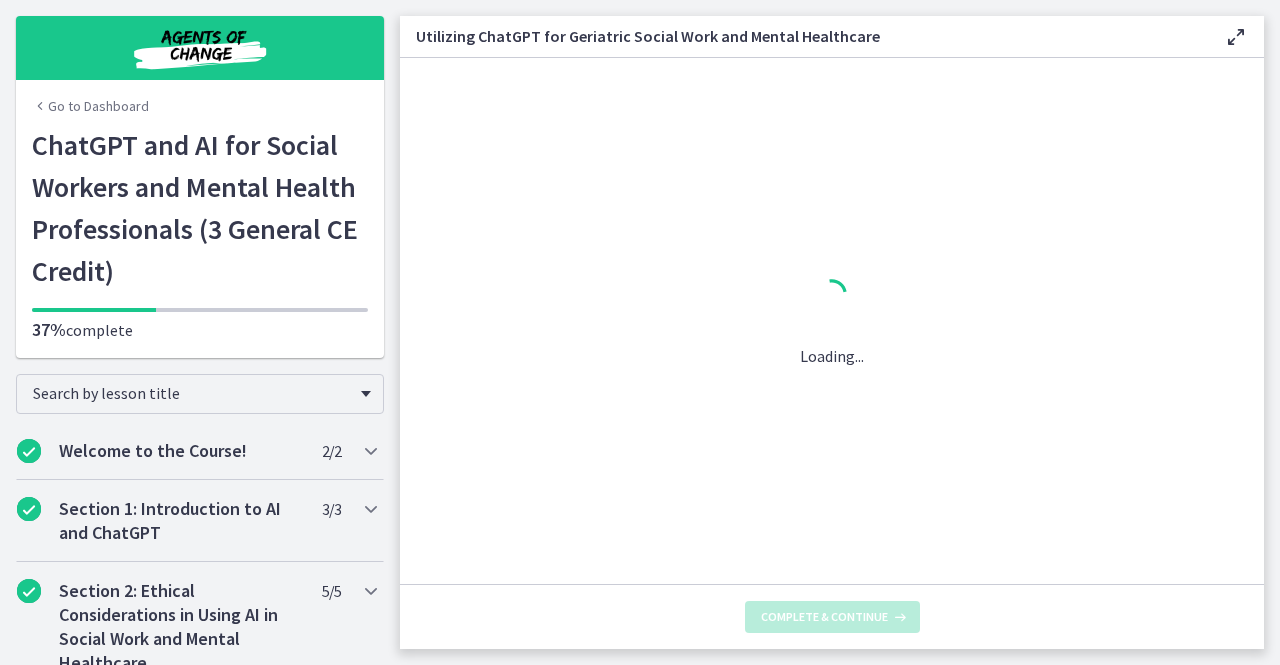 scroll, scrollTop: 0, scrollLeft: 0, axis: both 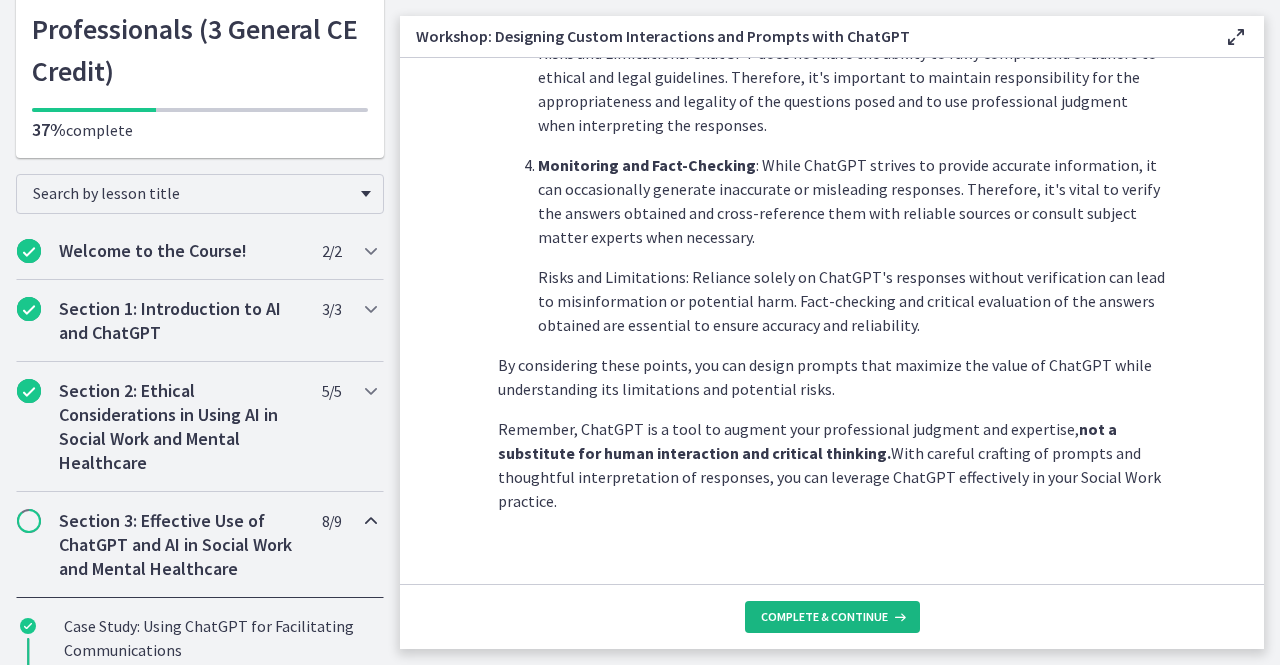 click on "Complete & continue" at bounding box center [824, 617] 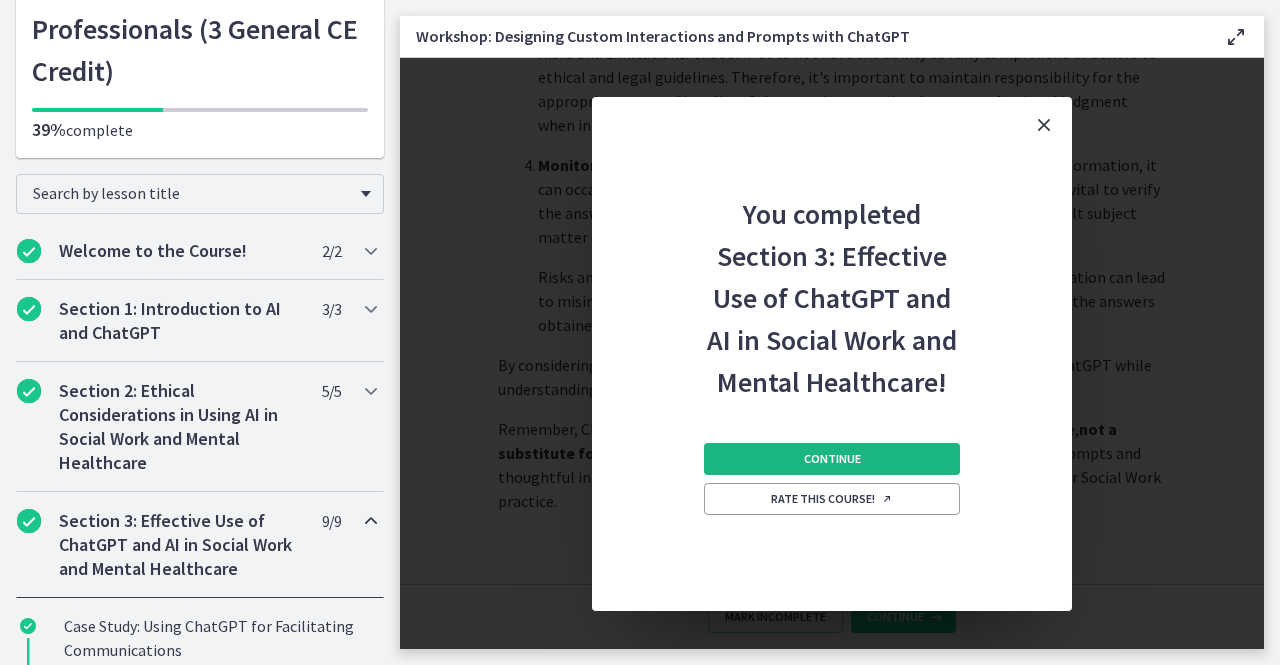 click on "Continue" at bounding box center [832, 459] 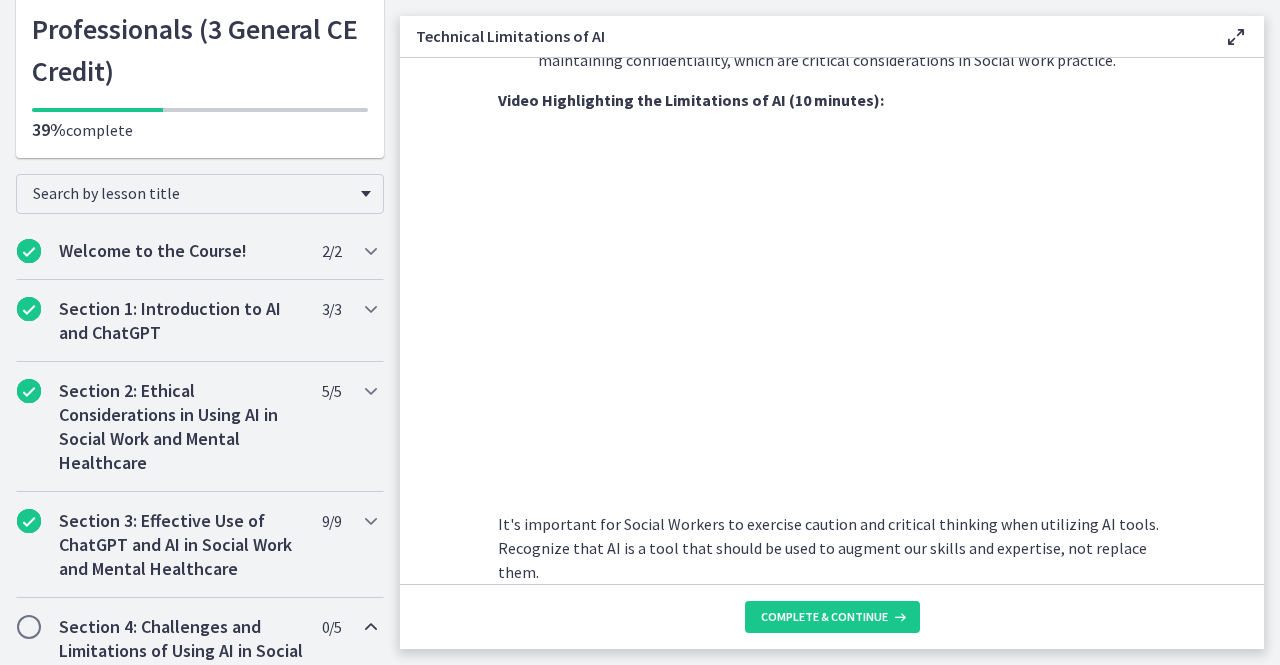 scroll, scrollTop: 1296, scrollLeft: 0, axis: vertical 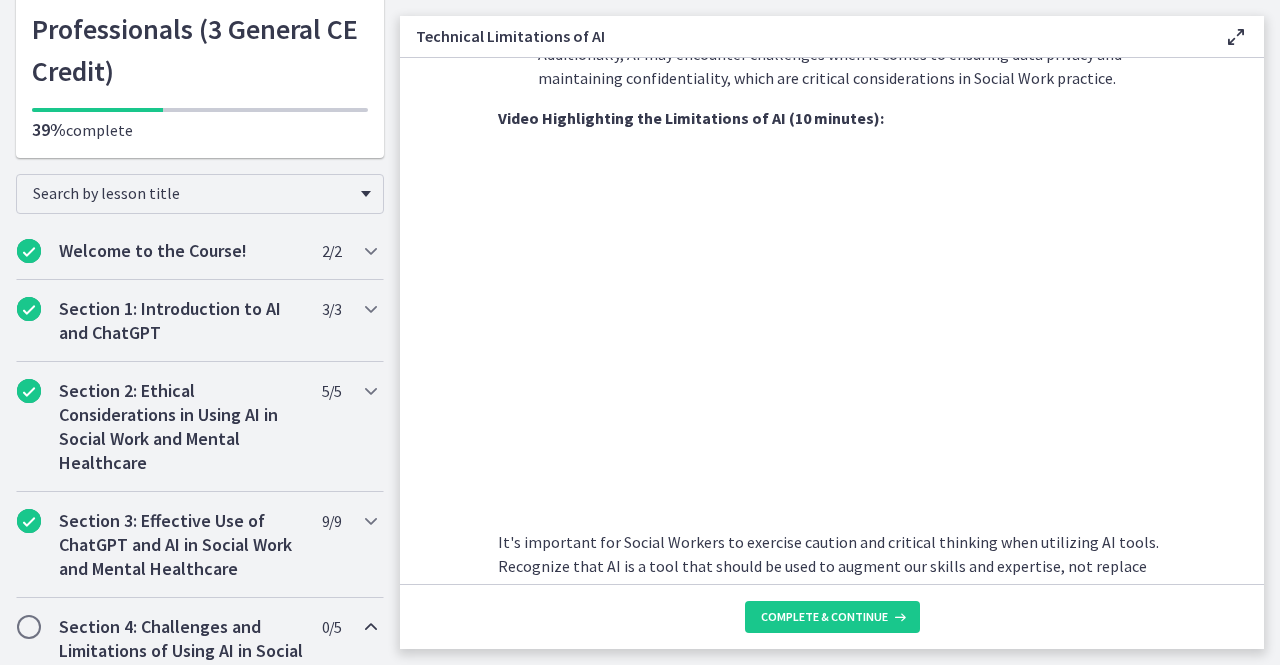click on "As Social Workers, understanding these limitations is crucial to effectively utilize AI tools and manage expectations in our practice. Let's explore the areas where AI excels and where it currently falls short.
Pattern Recognition and Data Processing : AI excels at tasks that involve pattern recognition and processing large amounts of data. It can quickly identify trends, extract insights, and detect patterns that may not be apparent to human observers. For example, AI algorithms can analyze vast datasets to identify risk factors for certain social issues or inform decision-making processes.
Language Processing and Natural Language Understanding
Repetitive and Routine Tasks : AI is well-suited for automating repetitive and routine tasks, such as data entry, scheduling, and basic administrative functions. By delegating these tasks to AI systems, Social Workers can free up time for more complex and meaningful client interactions." at bounding box center (832, 321) 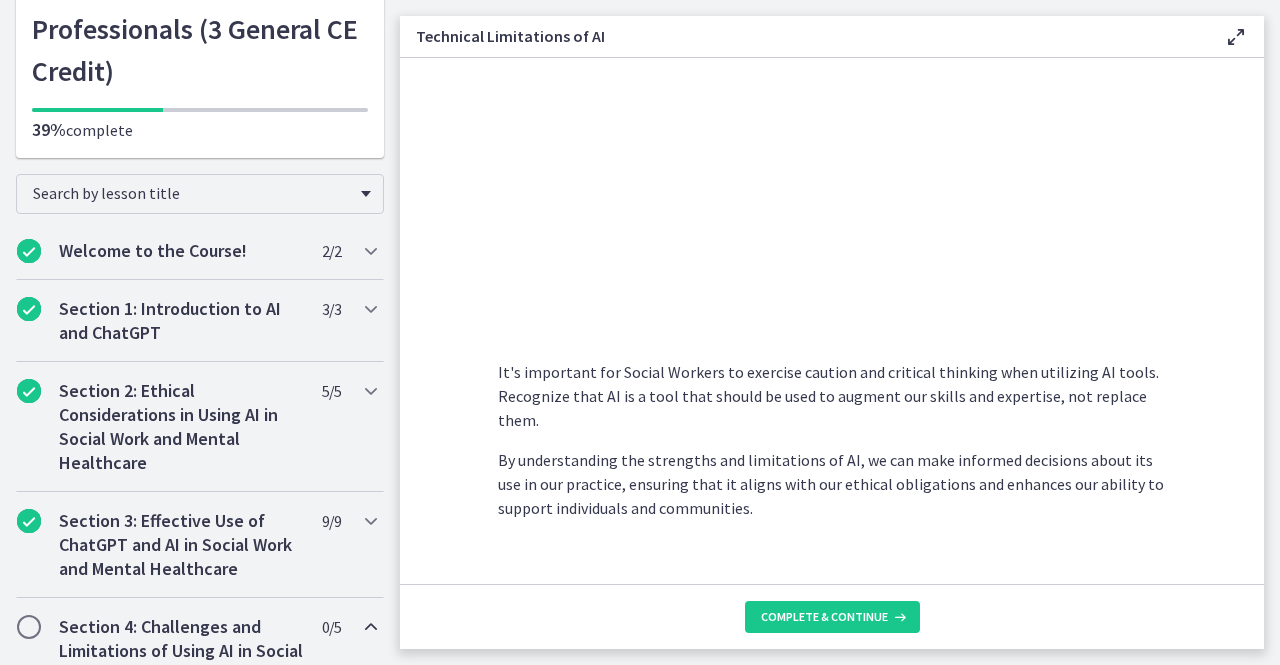 scroll, scrollTop: 1496, scrollLeft: 0, axis: vertical 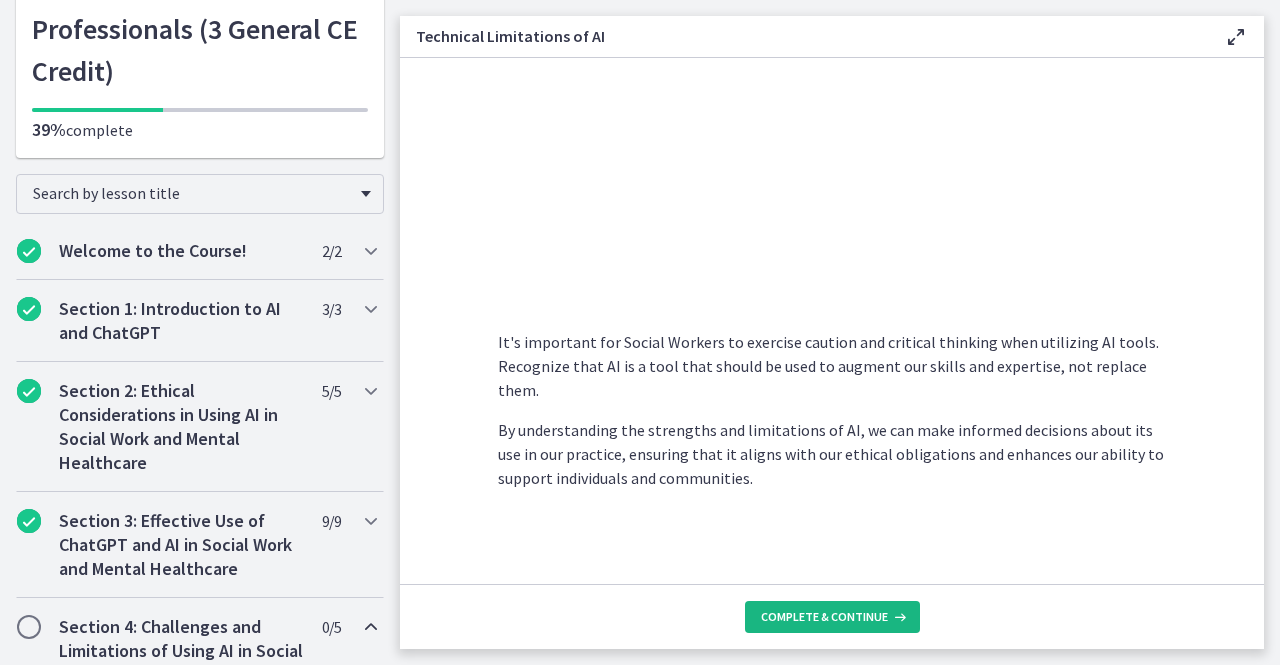 click on "Complete & continue" at bounding box center [824, 617] 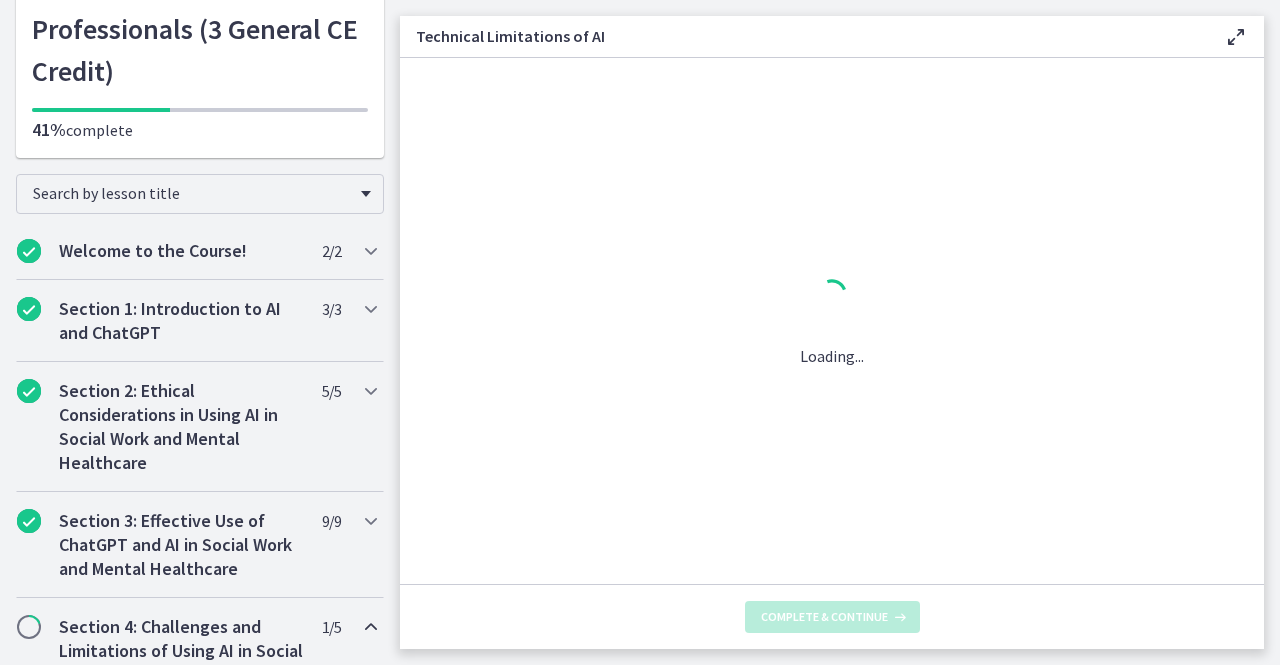 scroll, scrollTop: 0, scrollLeft: 0, axis: both 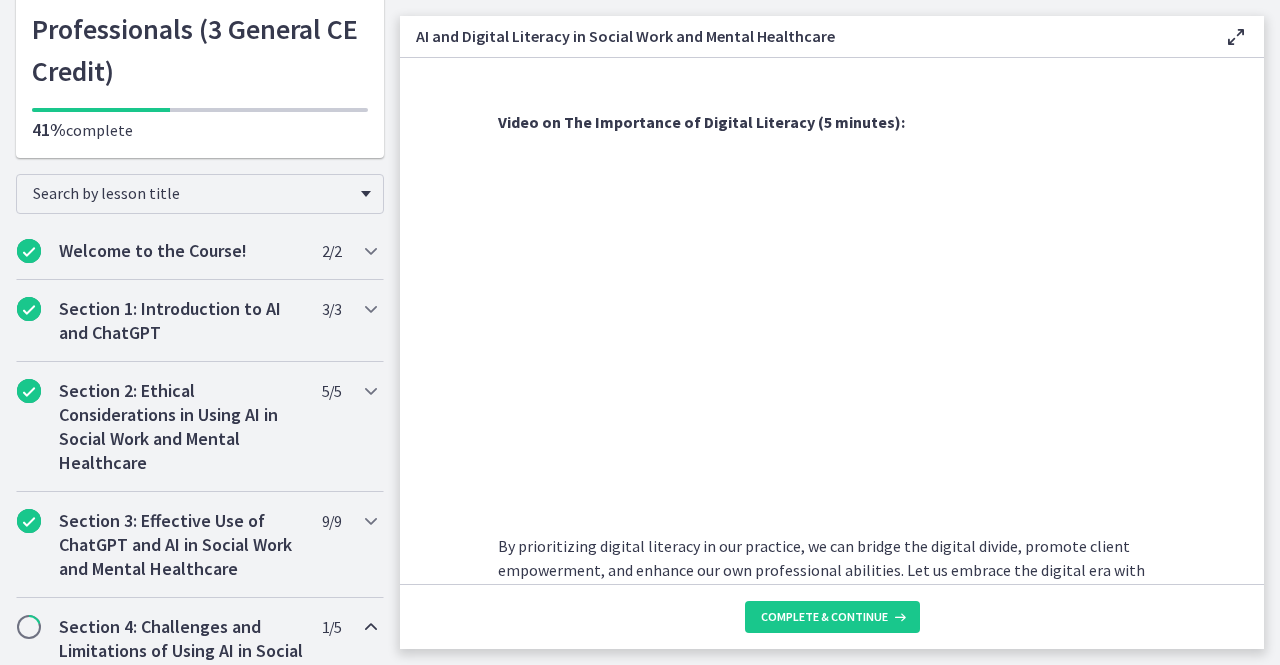 click on "In today's rapidly advancing digital age, understanding and promoting digital literacy is crucial for both Social Workers and their clients. Let's explore why digital literacy is so important in our field.
For Social Workers:
Enhanced Professional Practice : Digital literacy equips Social Workers with the skills and knowledge needed to navigate digital platforms, utilize online resources, and effectively communicate with clients through various digital channels. It expands our professional toolkit, enabling us to adapt to the evolving landscape of Social Work practice.
Access to Information and Resources : Digital literacy empowers Social Workers to access a wealth of information, research, and best practices available online. By effectively searching, evaluating, and utilizing online resources, we can enhance our knowledge base and provide up-to-date information and evidence-based interventions to our clients.
For Clients:" at bounding box center (832, 321) 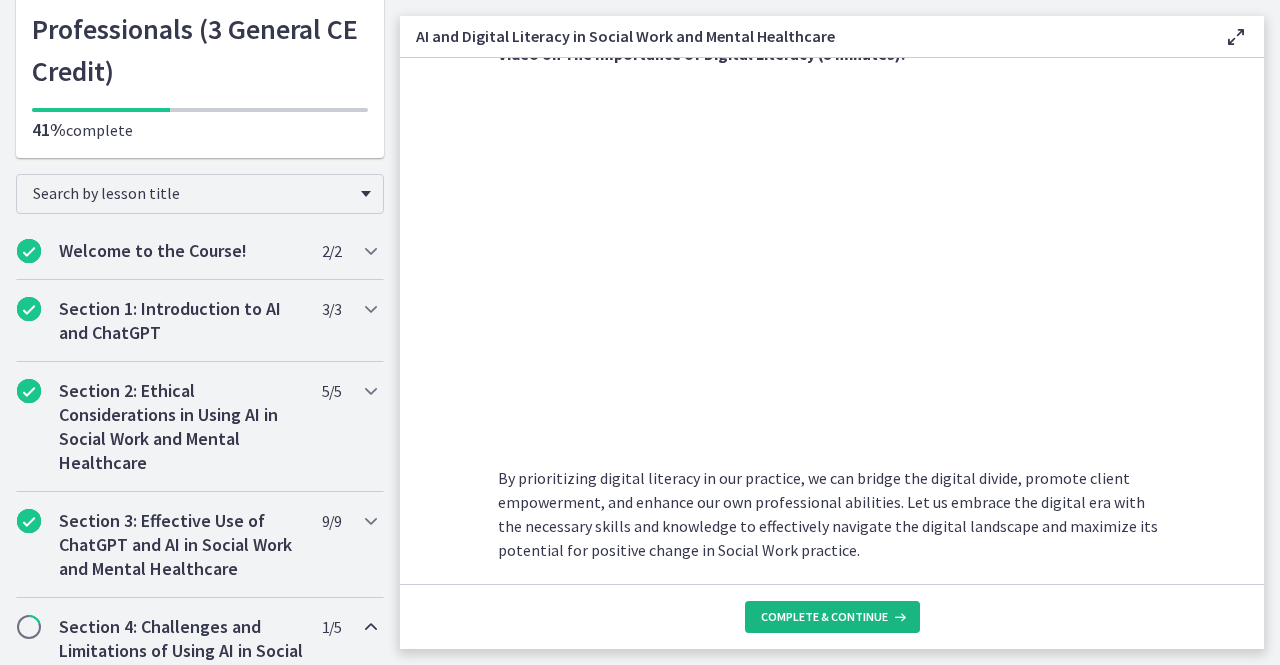 click on "Complete & continue" at bounding box center (832, 617) 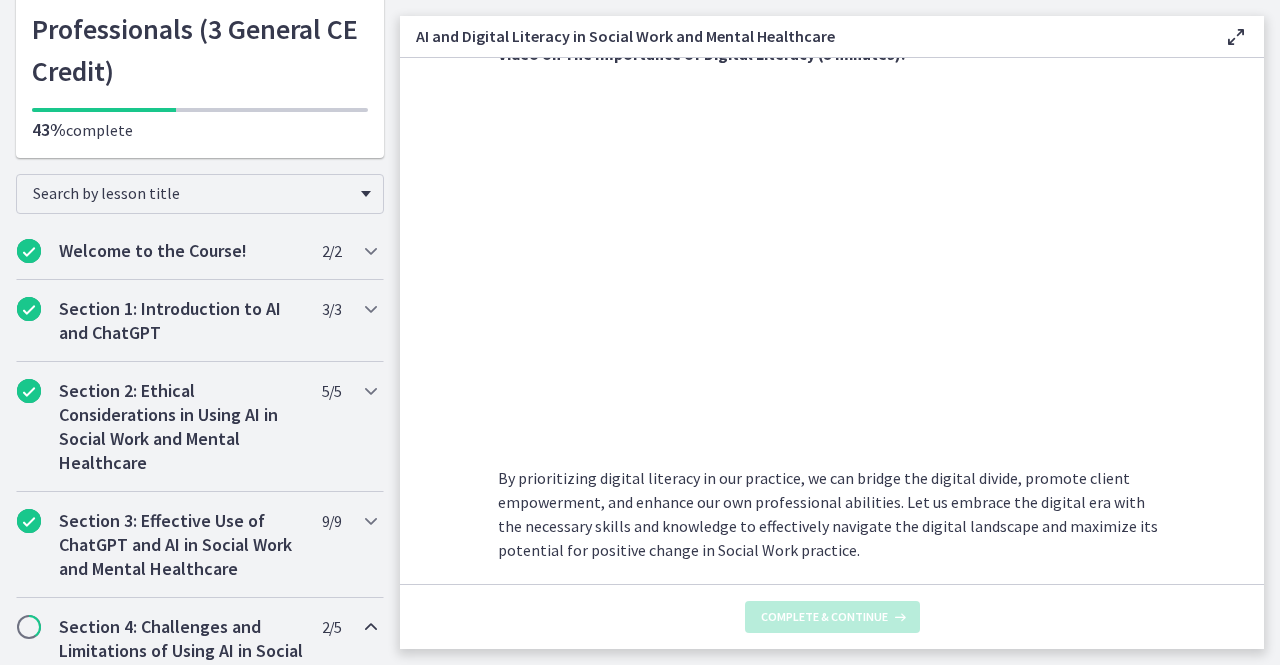 scroll, scrollTop: 0, scrollLeft: 0, axis: both 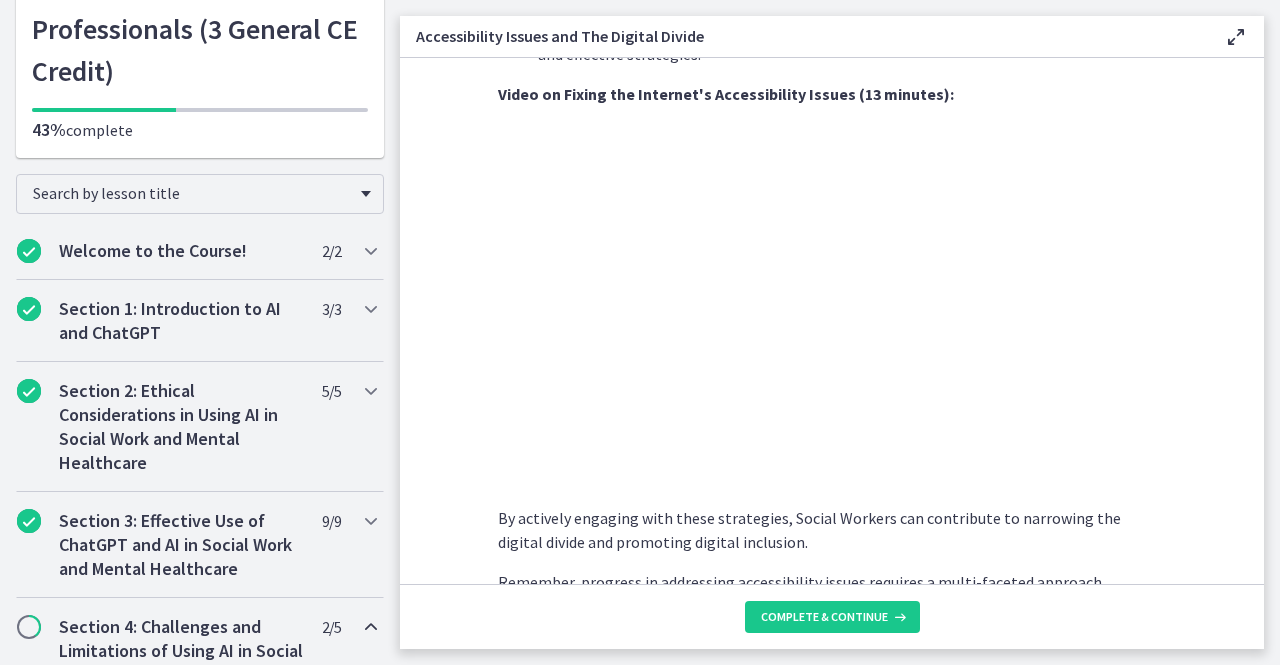click on "As Social Workers, it is crucial to recognize and address these challenges to ensure equitable access to services, resources, and support for all individuals and communities. Let's understand these issues and explore strategies to make progress in solving them.
Understanding Accessibility Issues:
Lack of Access to Technology and Internet : Many individuals and communities face barriers due to a lack of access to technology devices (e.g., computers, smartphones) and reliable internet connections. This digital divide can disproportionately impact marginalized populations, including low-income individuals, rural communities, older adults, and people with disabilities.
Limited Digital Literacy Skills : Digital literacy skills are essential for navigating online platforms, accessing information, and utilizing digital tools effectively. However, some individuals may lack the necessary skills, which further contributes to the digital divide." at bounding box center [832, 321] 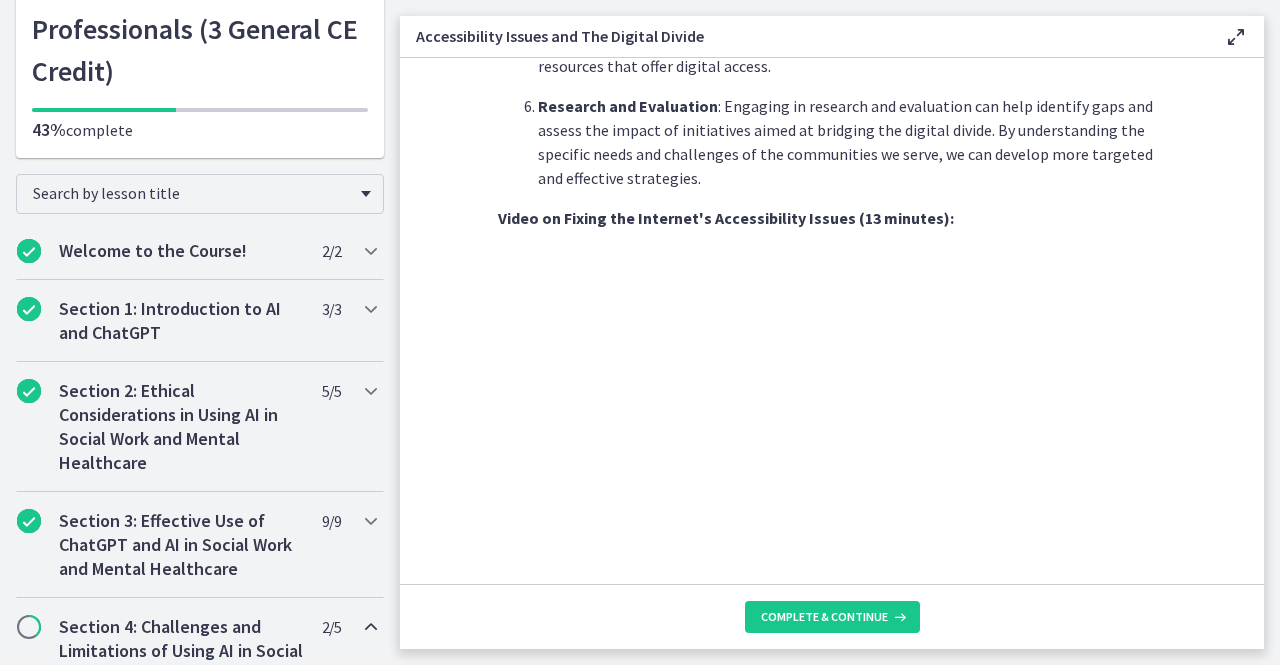 scroll, scrollTop: 1576, scrollLeft: 0, axis: vertical 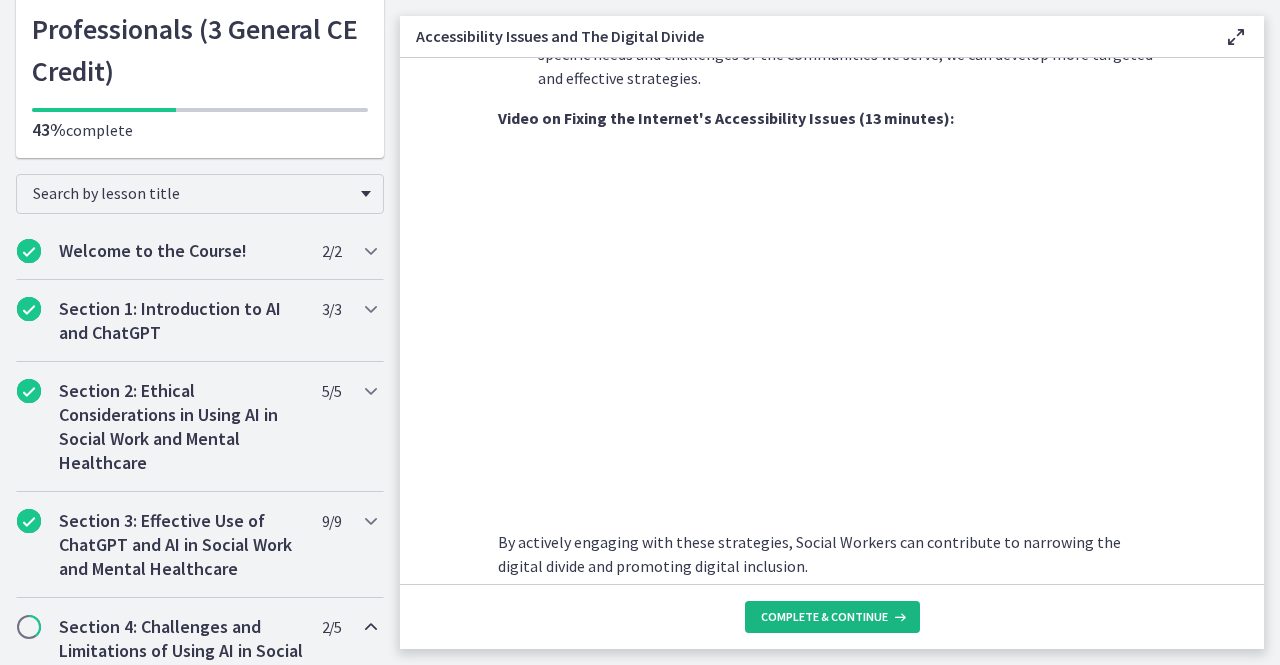 click on "Complete & continue" at bounding box center (824, 617) 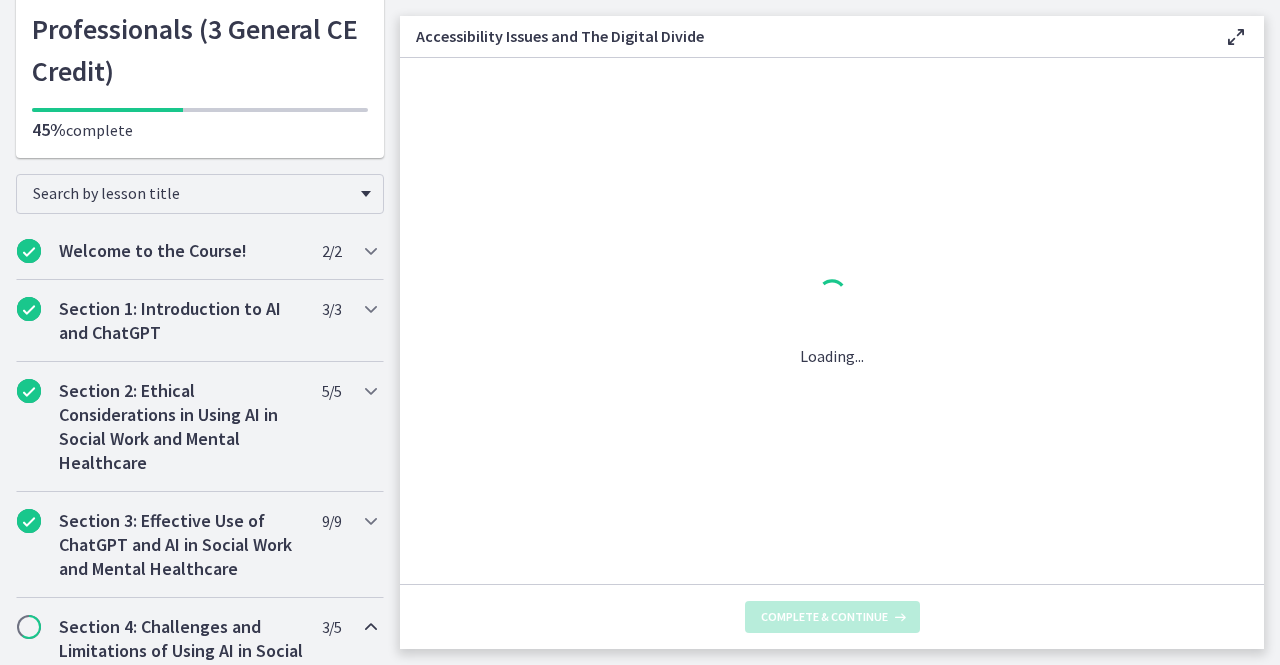scroll, scrollTop: 0, scrollLeft: 0, axis: both 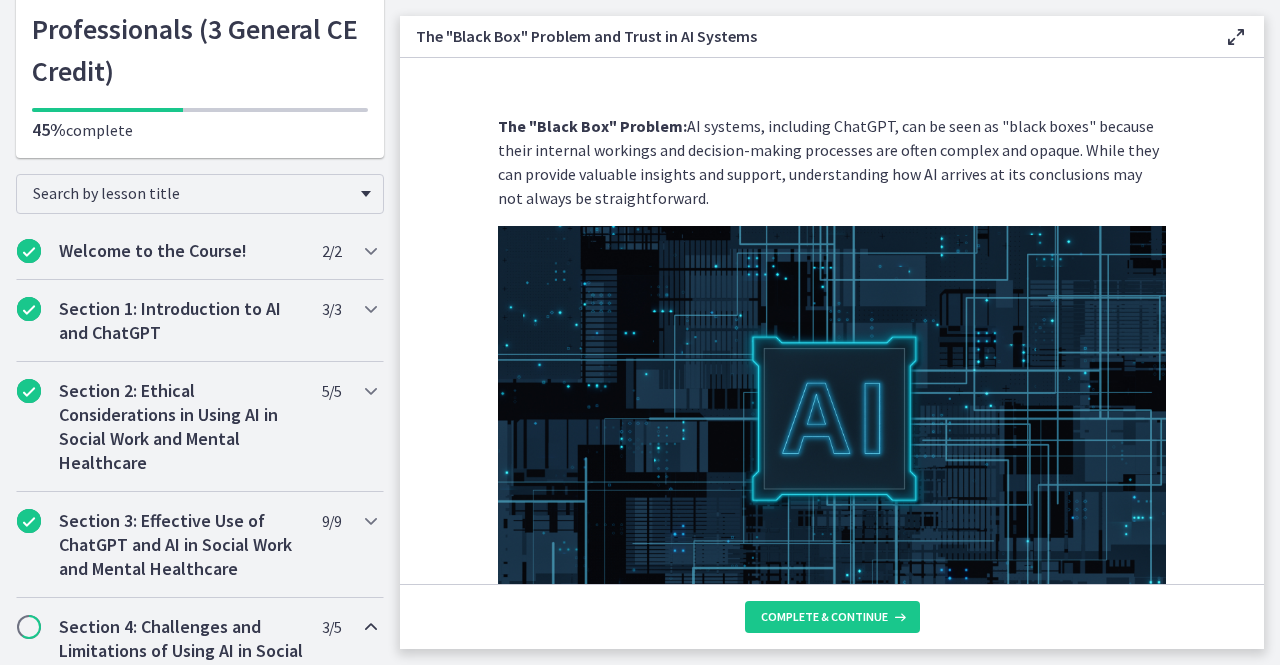 type 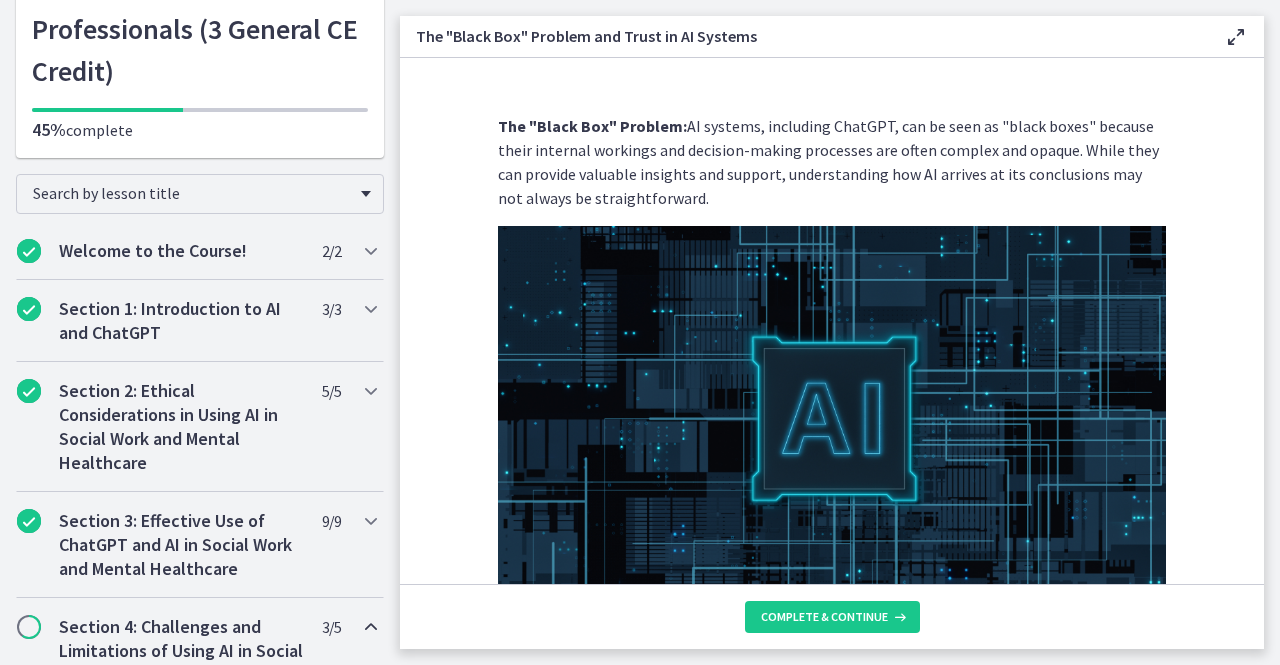 click on "The "Black Box" Problem:  AI systems, including ChatGPT, can be seen as "black boxes" because their internal workings and decision-making processes are often complex and opaque. While they can provide valuable insights and support, understanding how AI arrives at its conclusions may not always be straightforward." at bounding box center (832, 162) 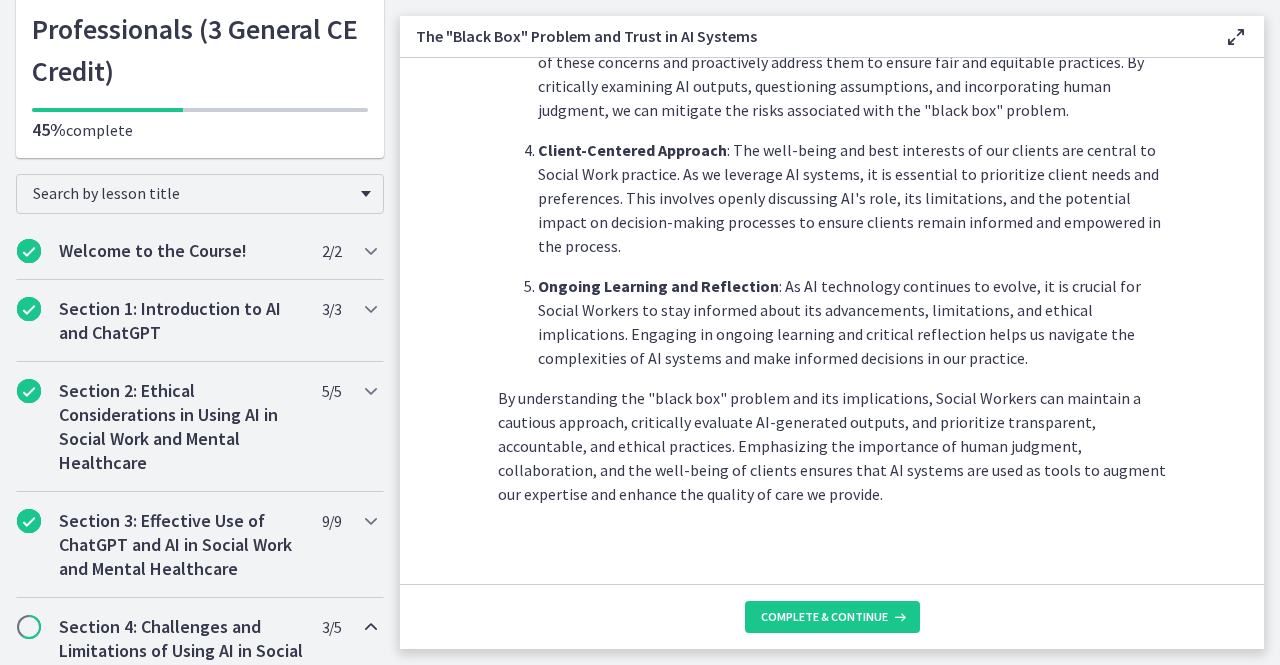 scroll, scrollTop: 1057, scrollLeft: 0, axis: vertical 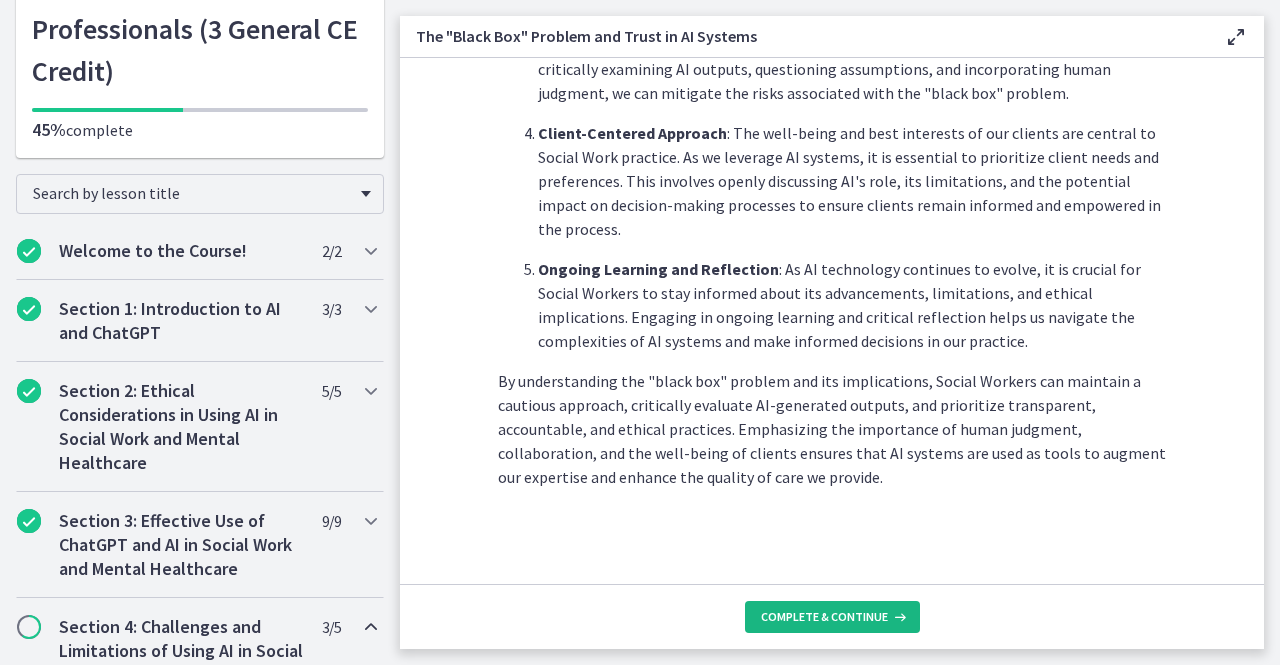 click on "Complete & continue" at bounding box center (824, 617) 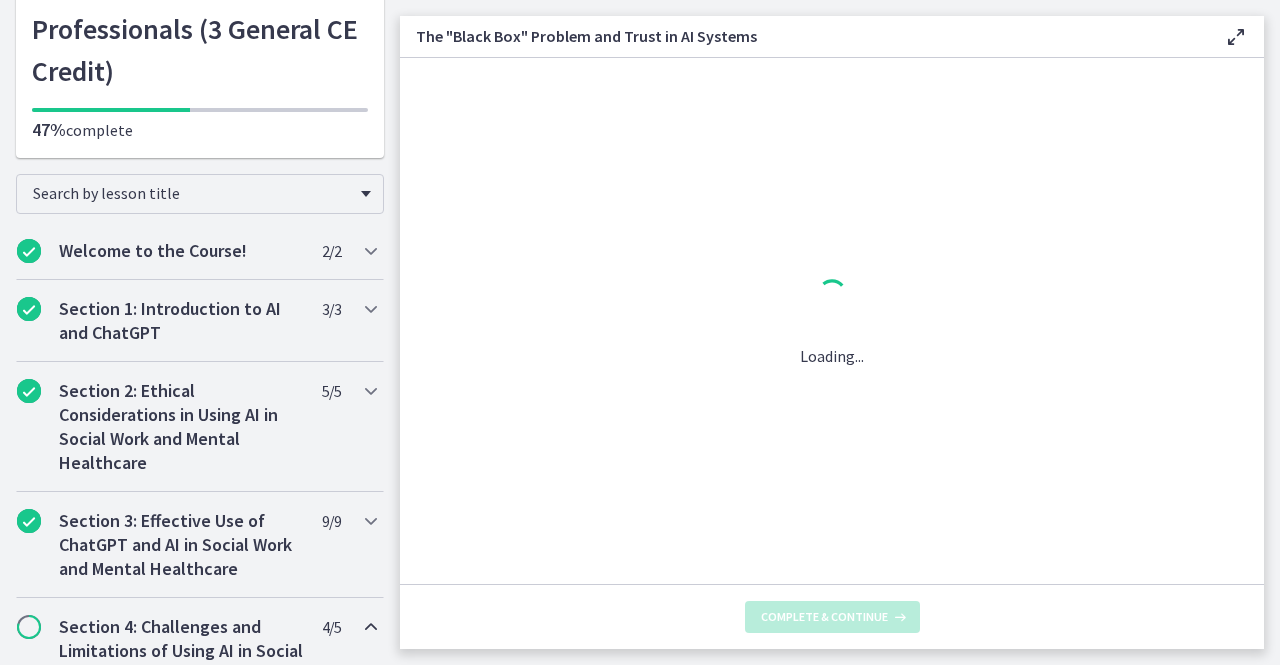 scroll, scrollTop: 0, scrollLeft: 0, axis: both 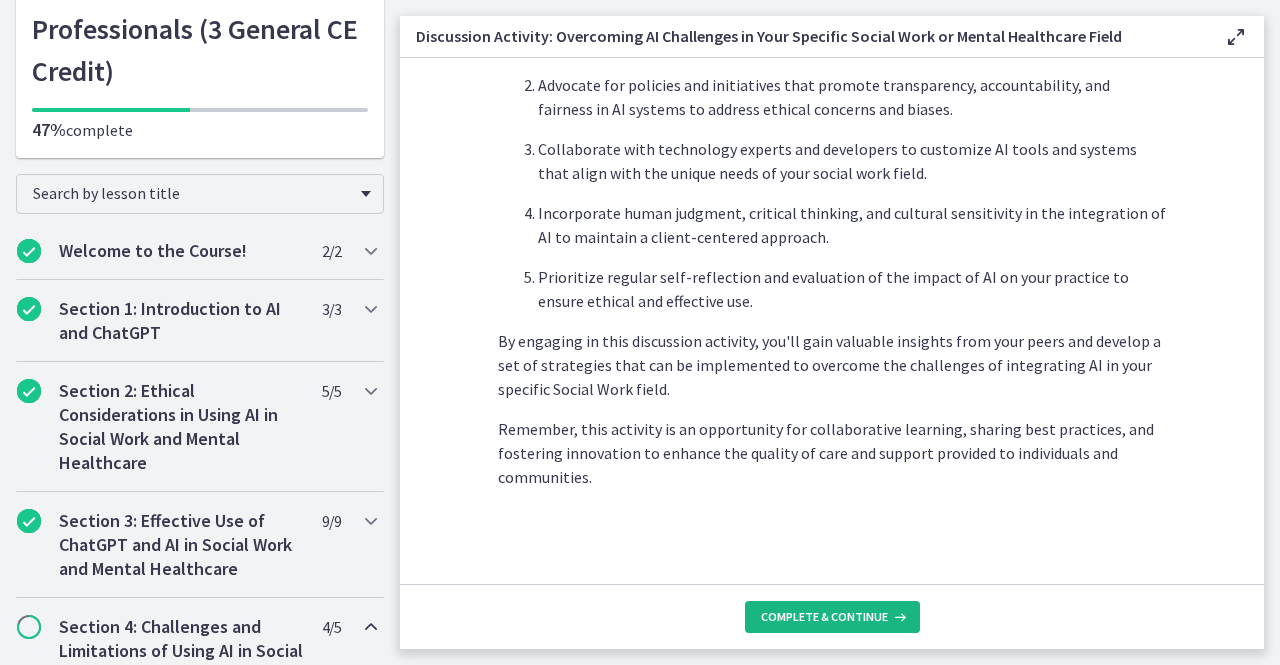 click on "Complete & continue" at bounding box center [824, 617] 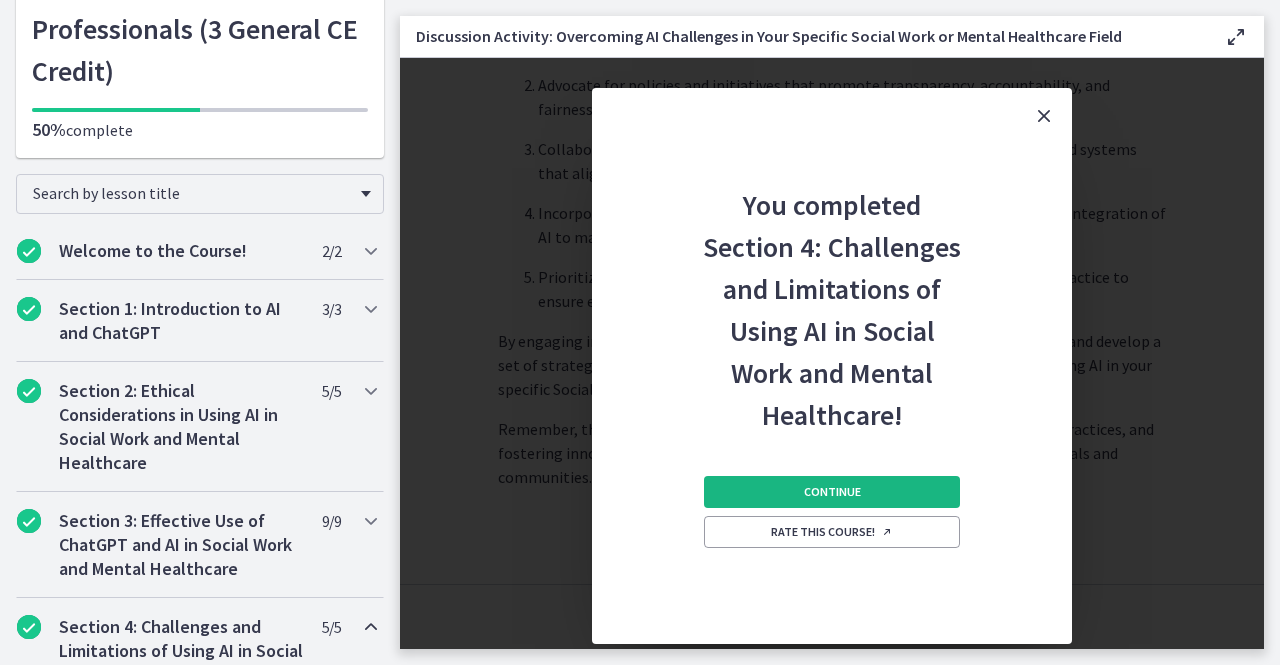 click on "Continue" at bounding box center [832, 492] 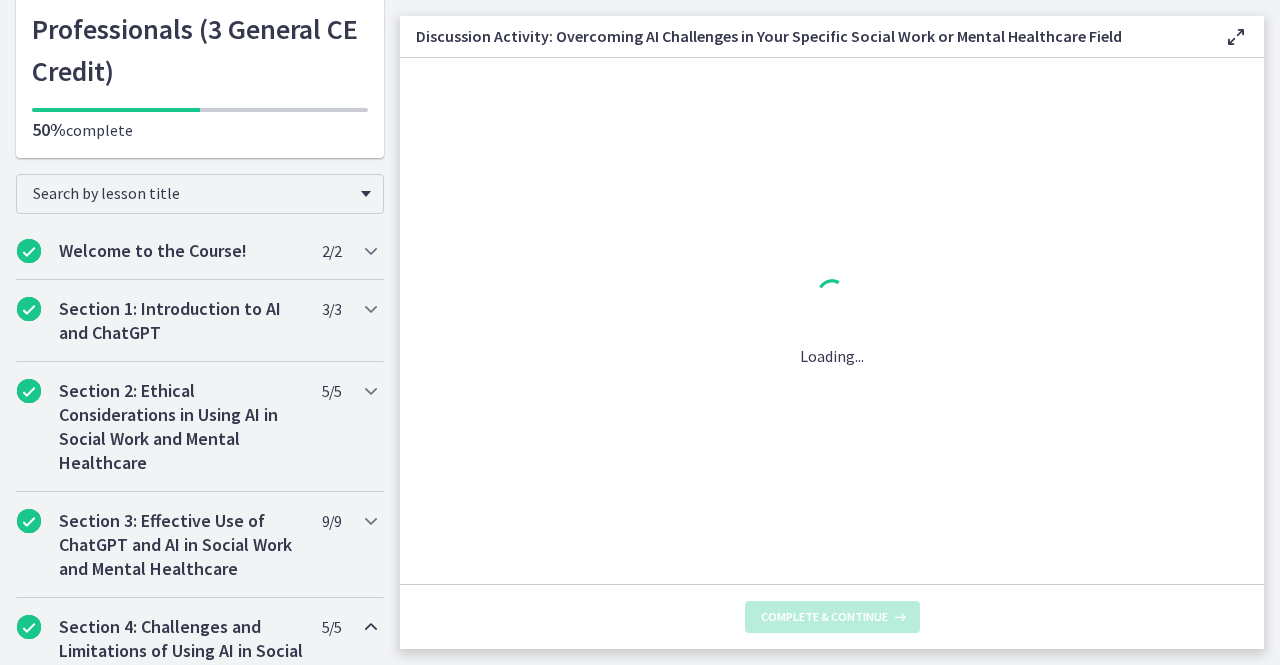scroll, scrollTop: 0, scrollLeft: 0, axis: both 